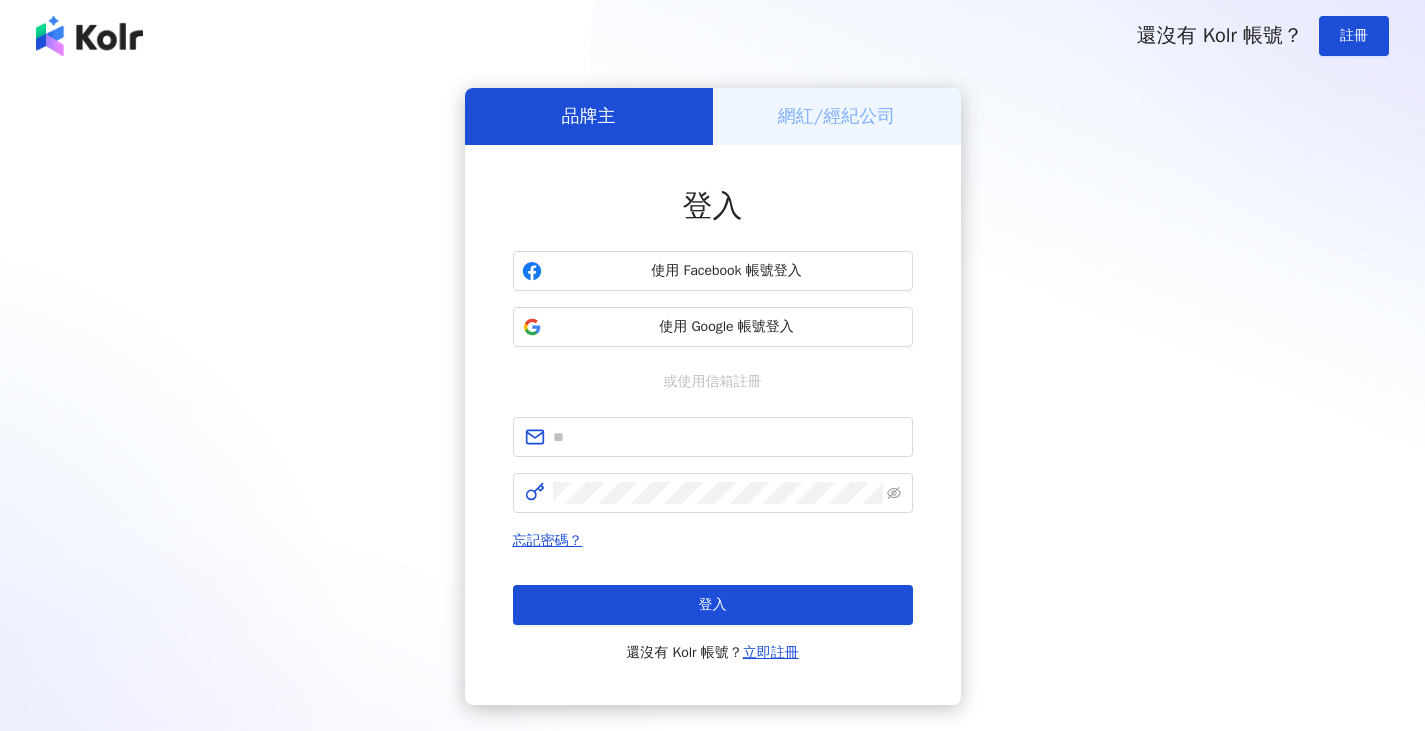 scroll, scrollTop: 0, scrollLeft: 0, axis: both 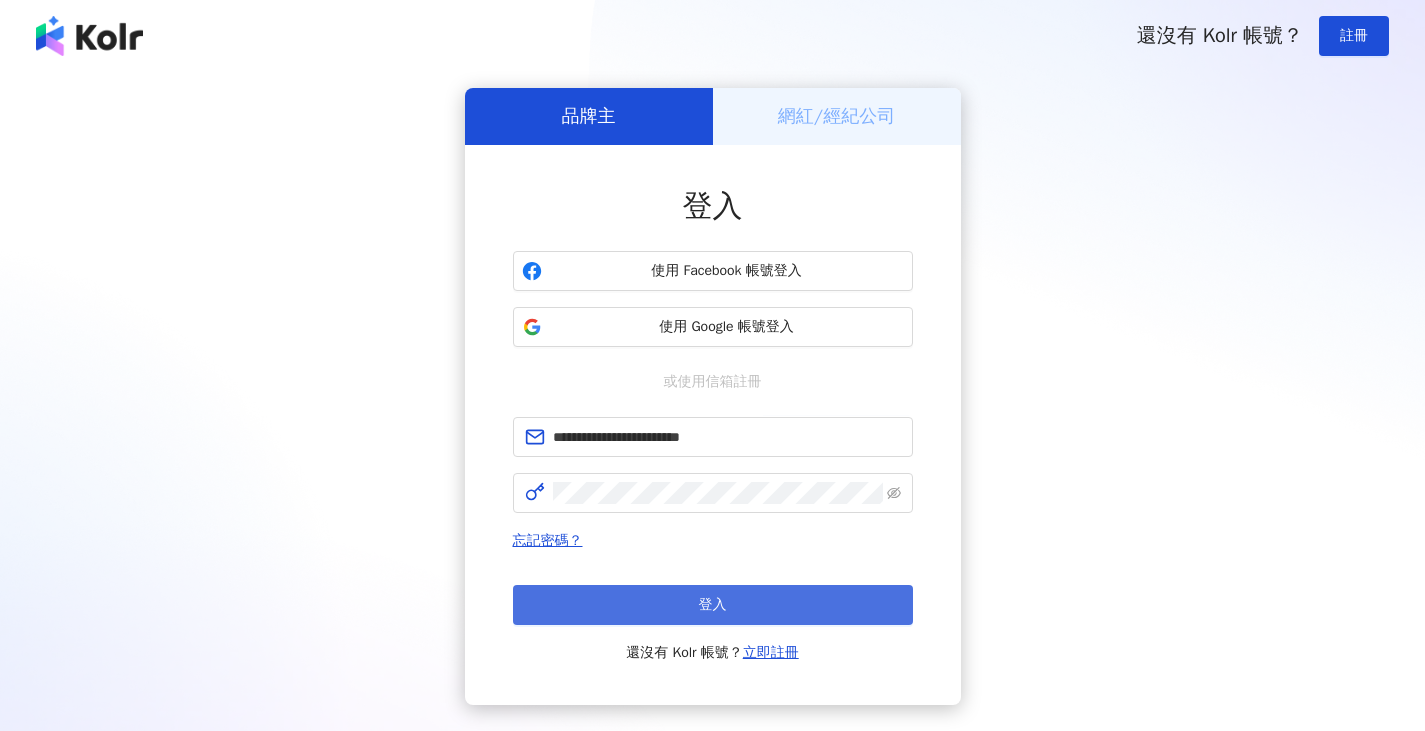 click on "登入" at bounding box center [713, 605] 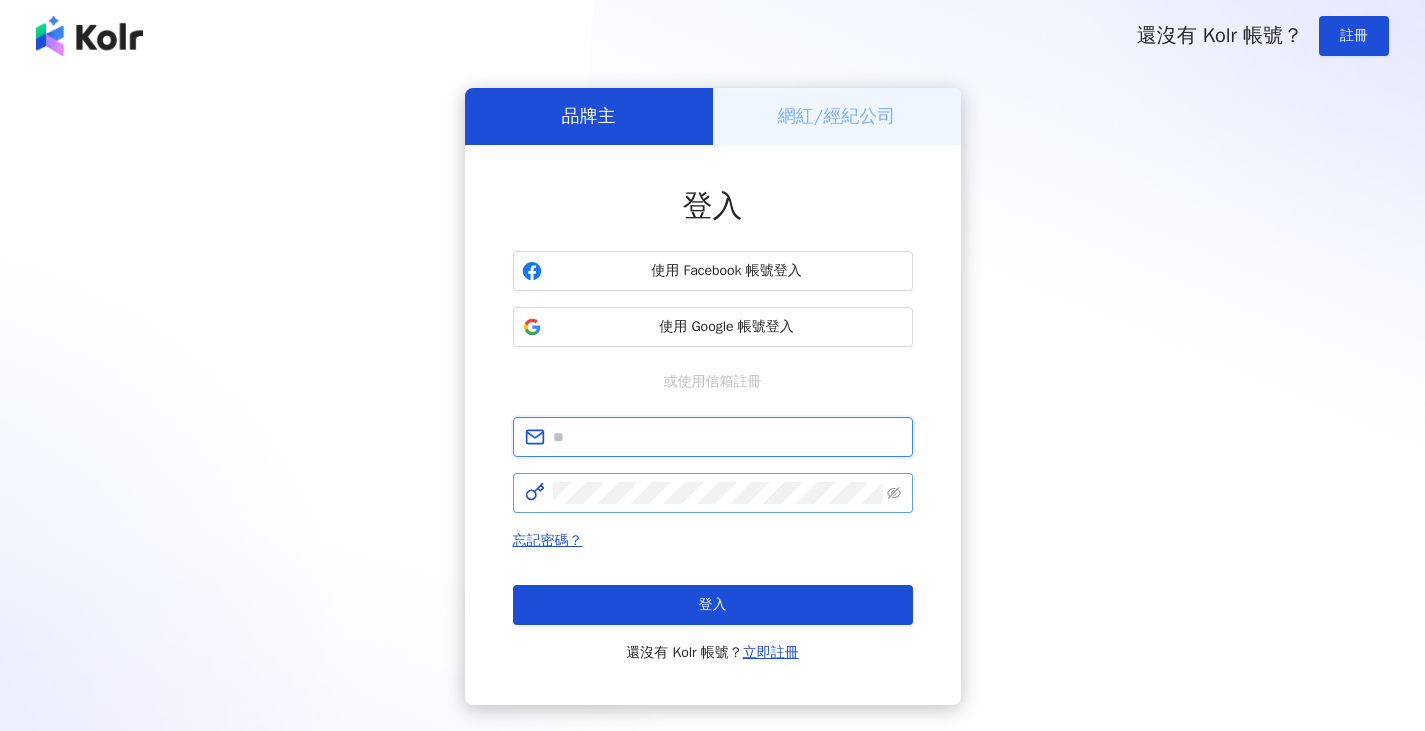 type on "**********" 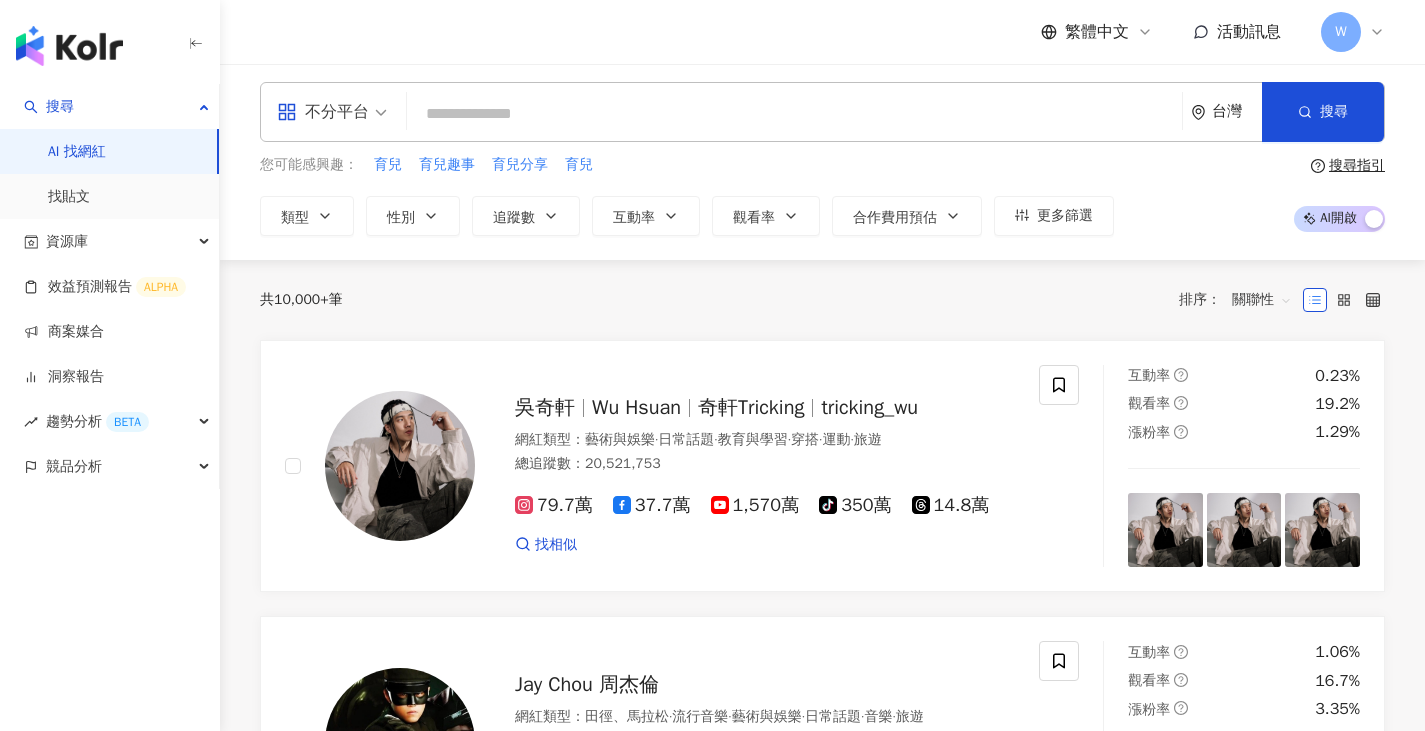 scroll, scrollTop: 0, scrollLeft: 0, axis: both 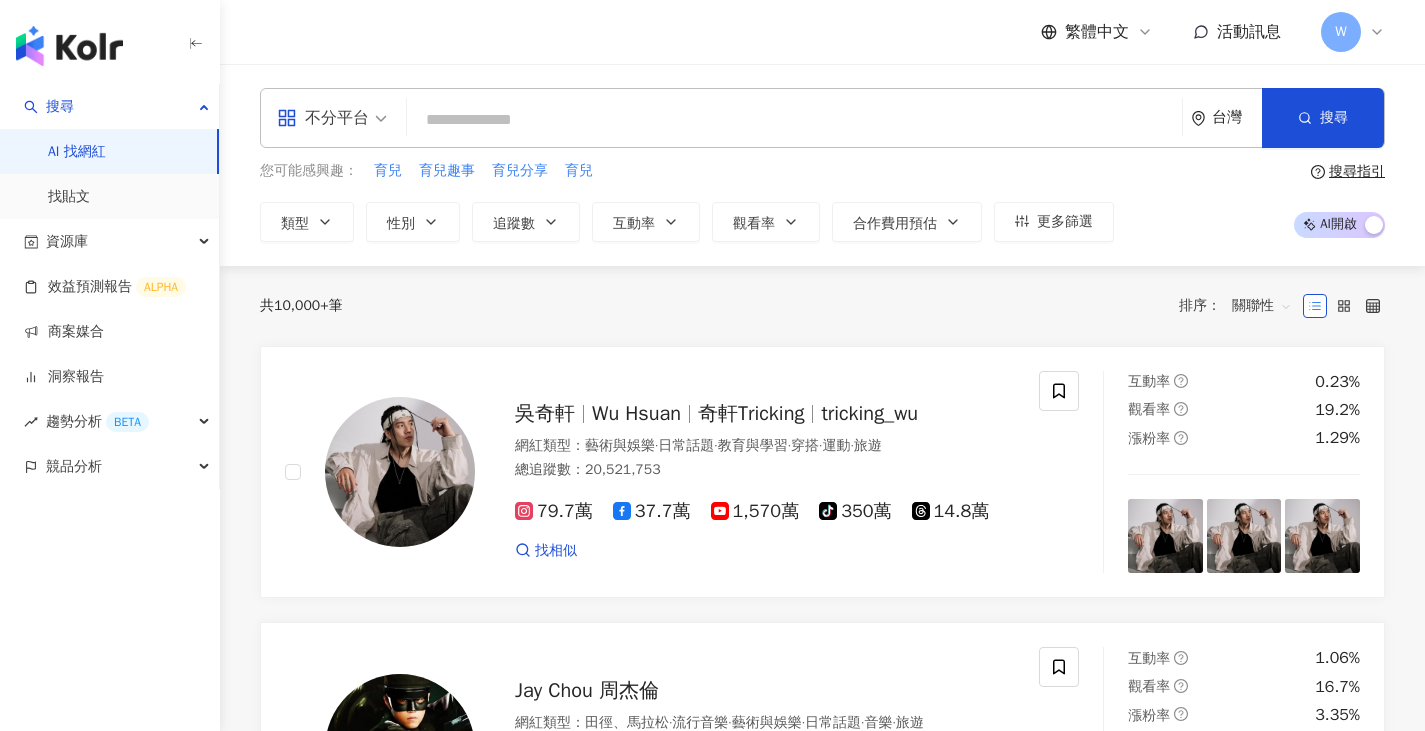 click on "不分平台 台灣 搜尋" at bounding box center [822, 118] 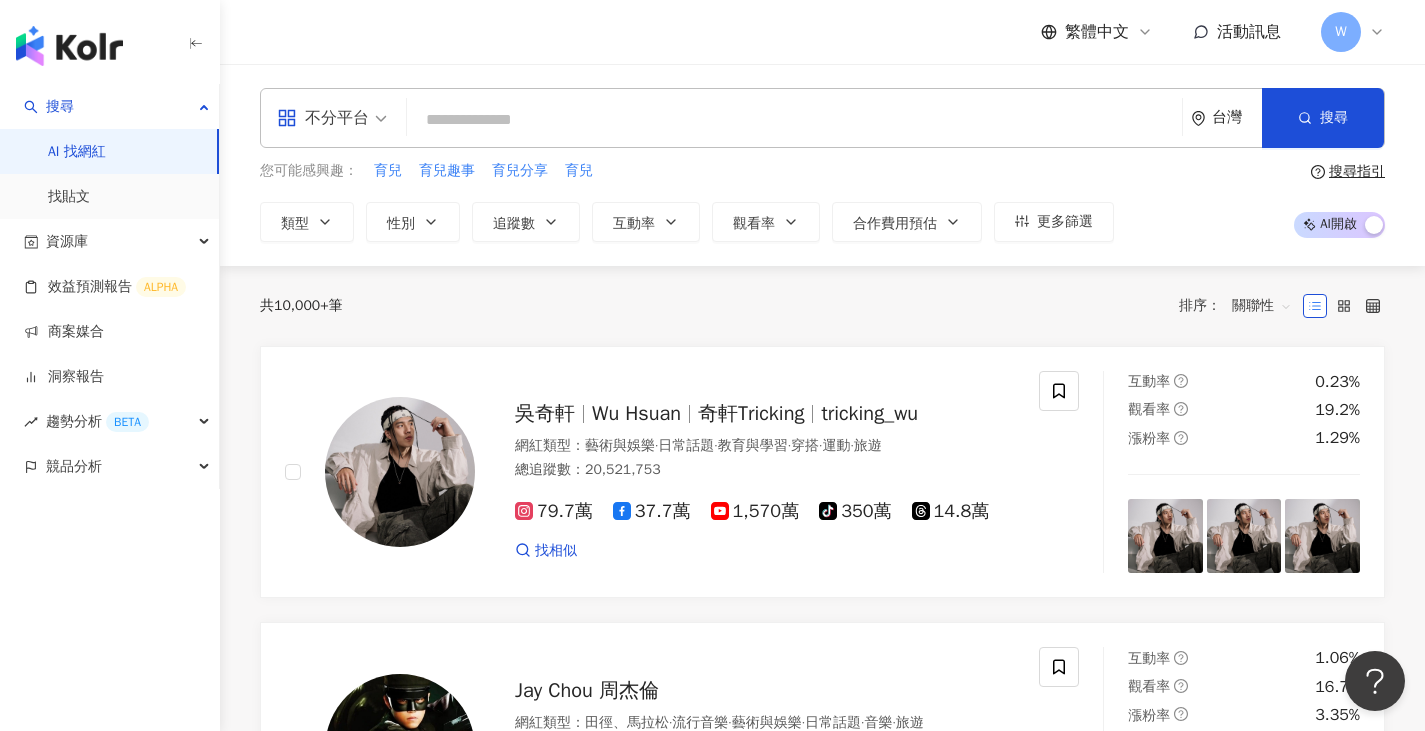 scroll, scrollTop: 0, scrollLeft: 0, axis: both 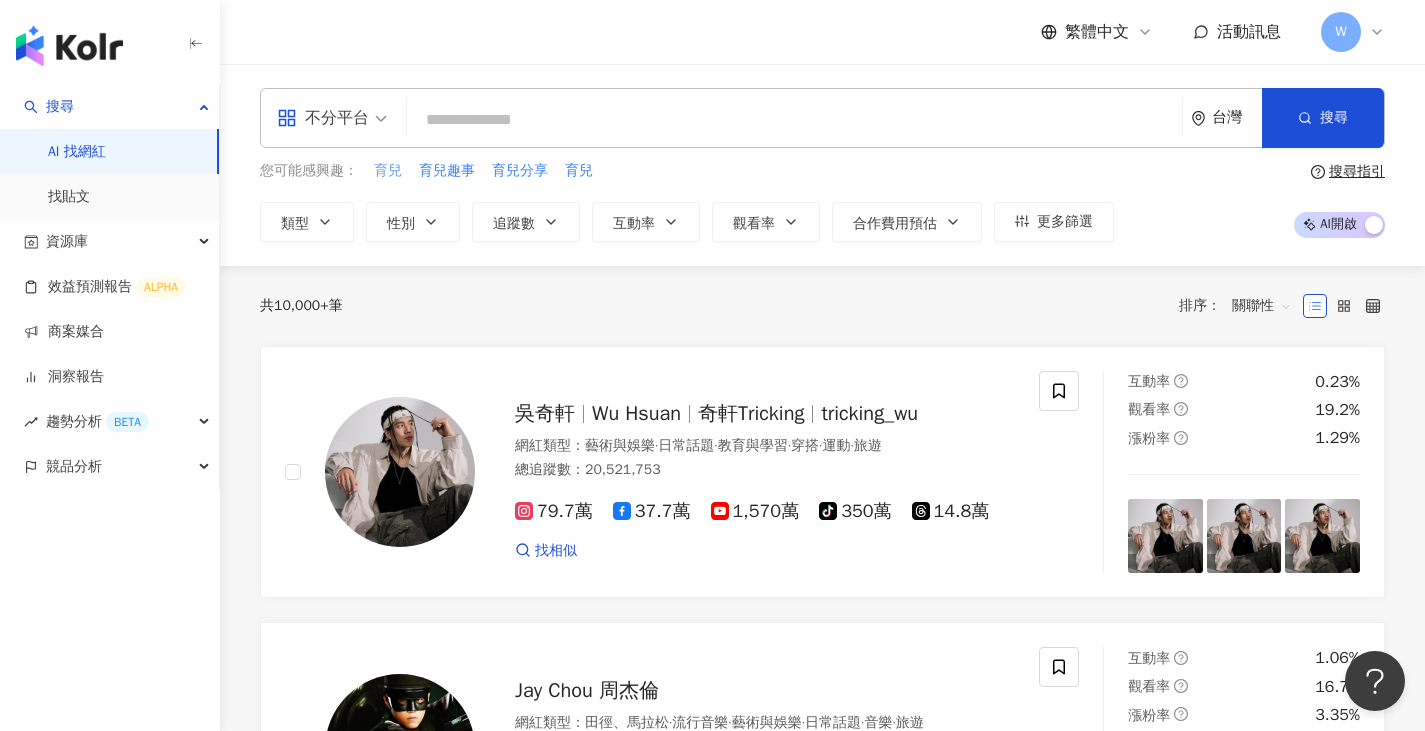 click on "育兒" at bounding box center (388, 171) 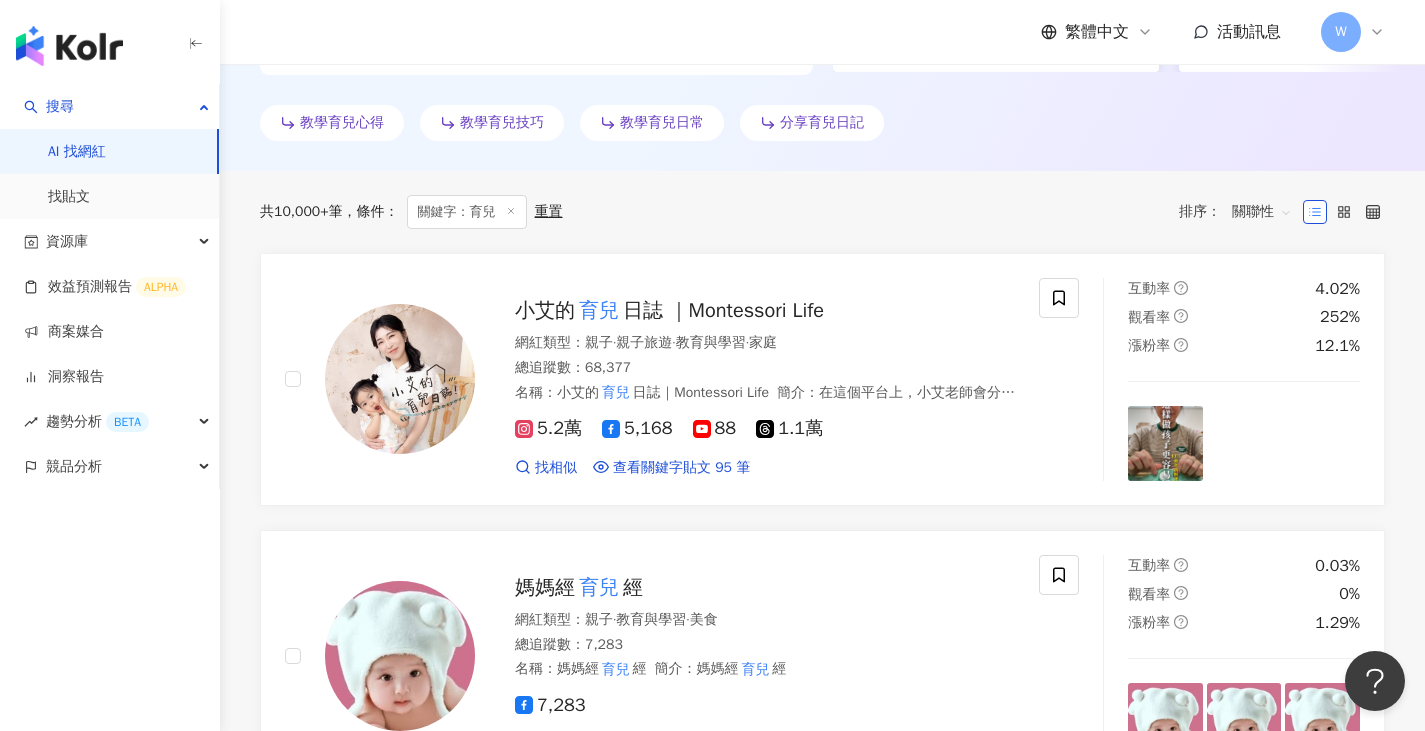 scroll, scrollTop: 0, scrollLeft: 0, axis: both 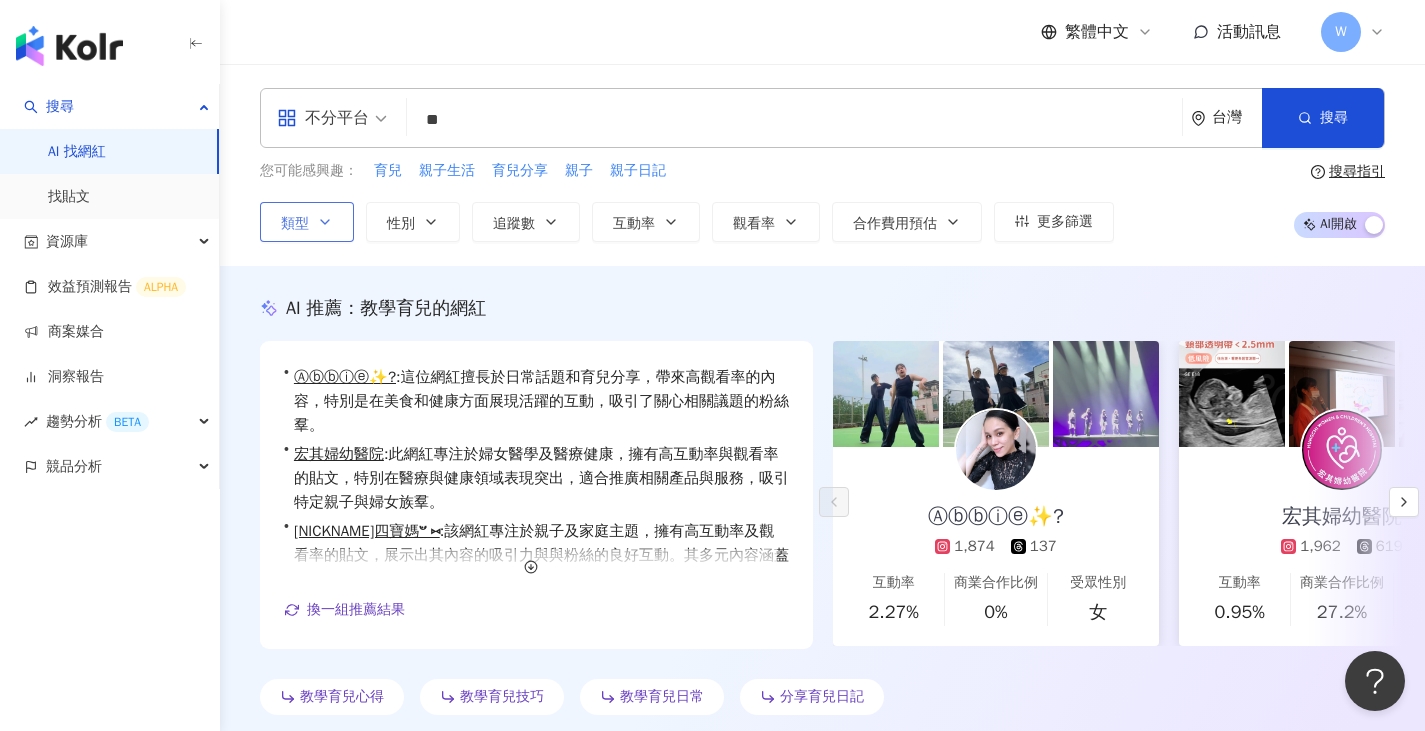click on "類型" at bounding box center (307, 222) 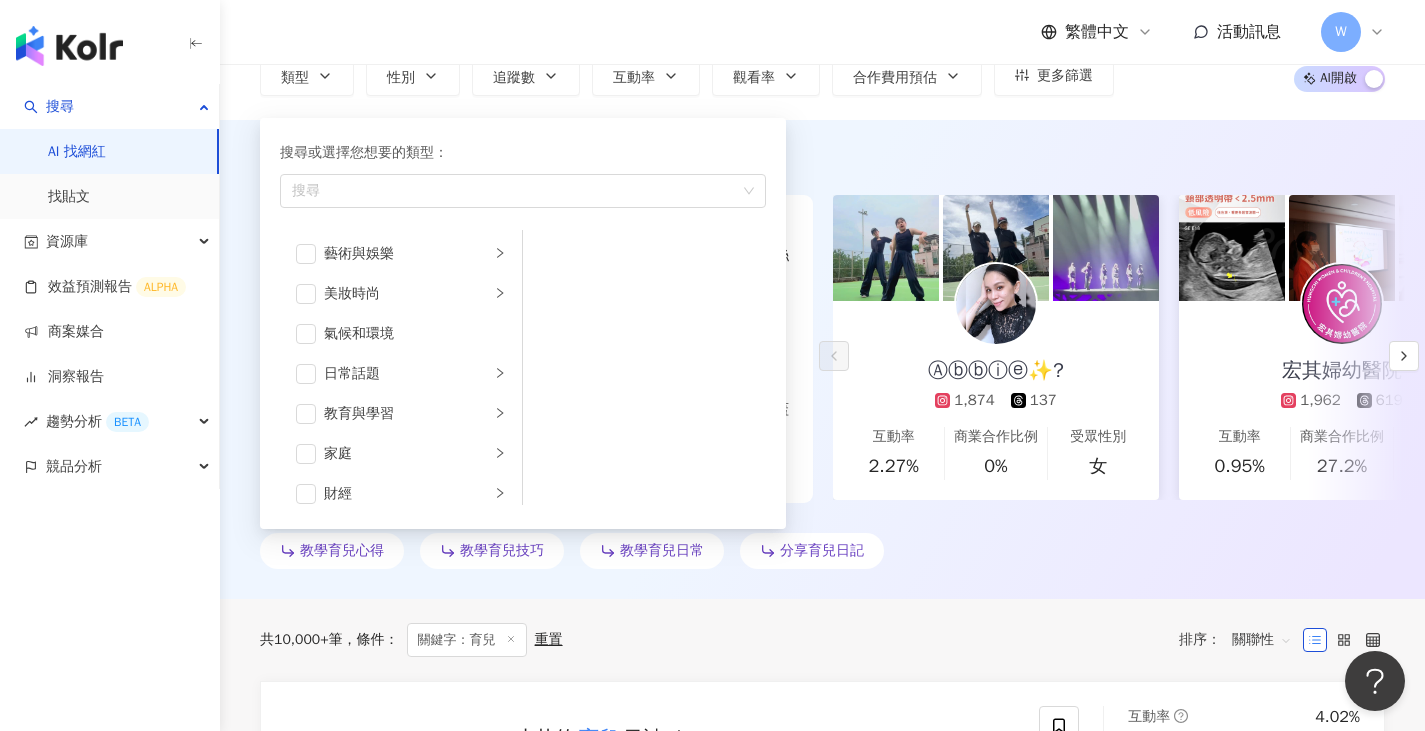 scroll, scrollTop: 181, scrollLeft: 0, axis: vertical 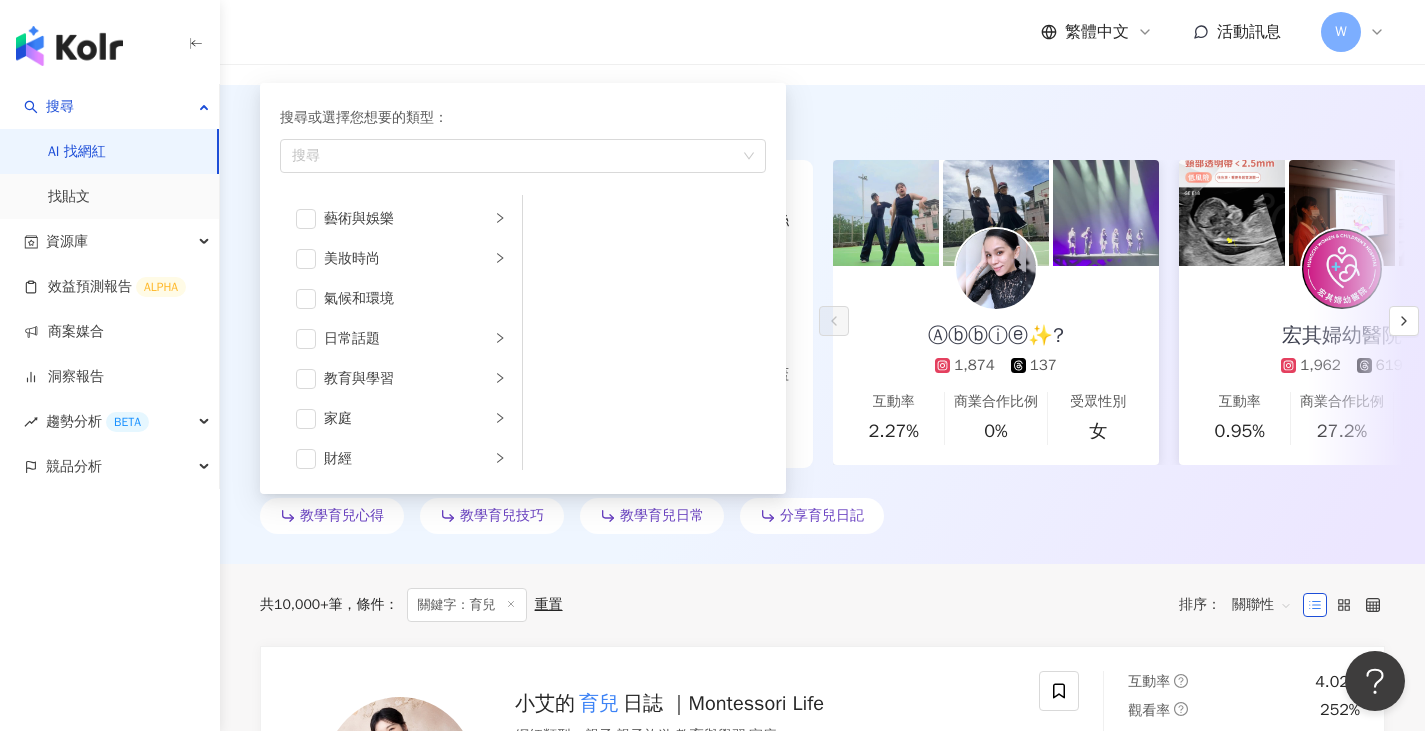click on "搜尋或選擇您想要的類型：" at bounding box center (523, 118) 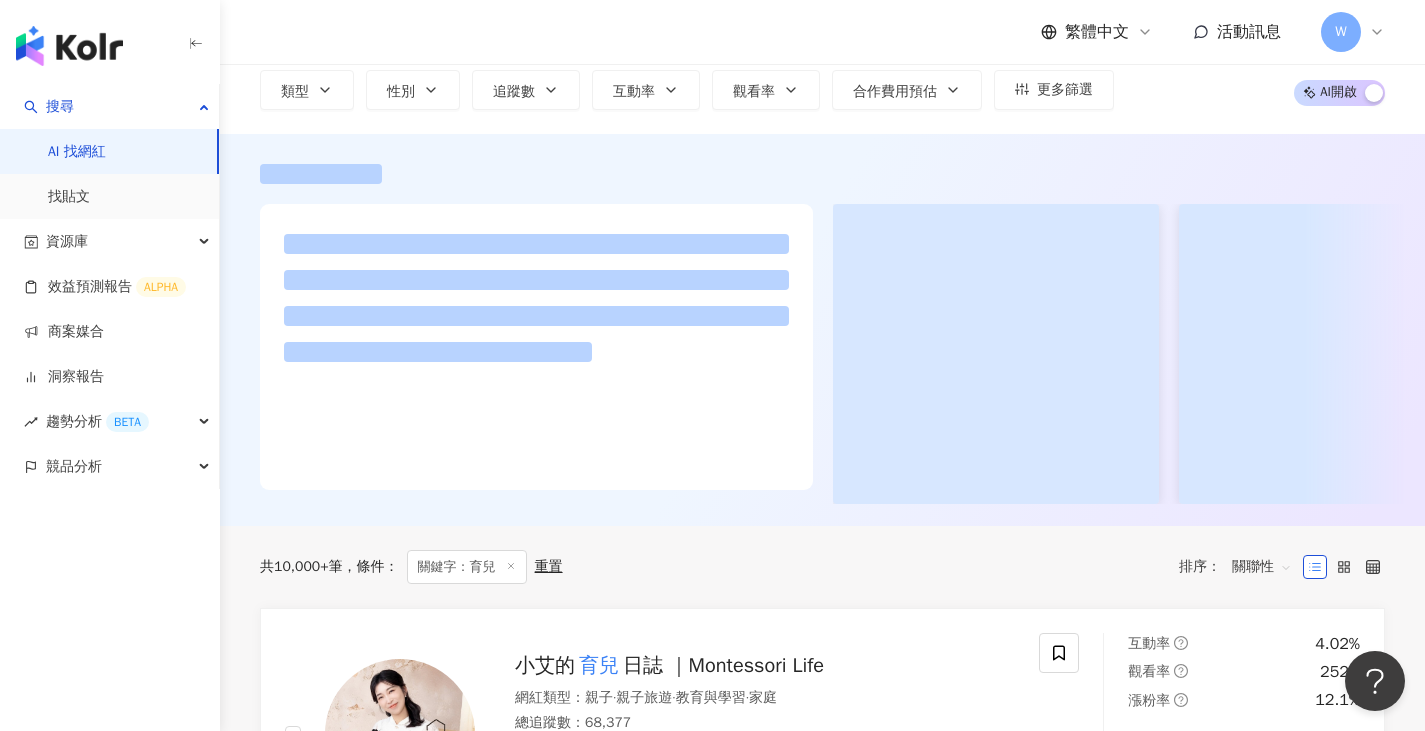 scroll, scrollTop: 0, scrollLeft: 0, axis: both 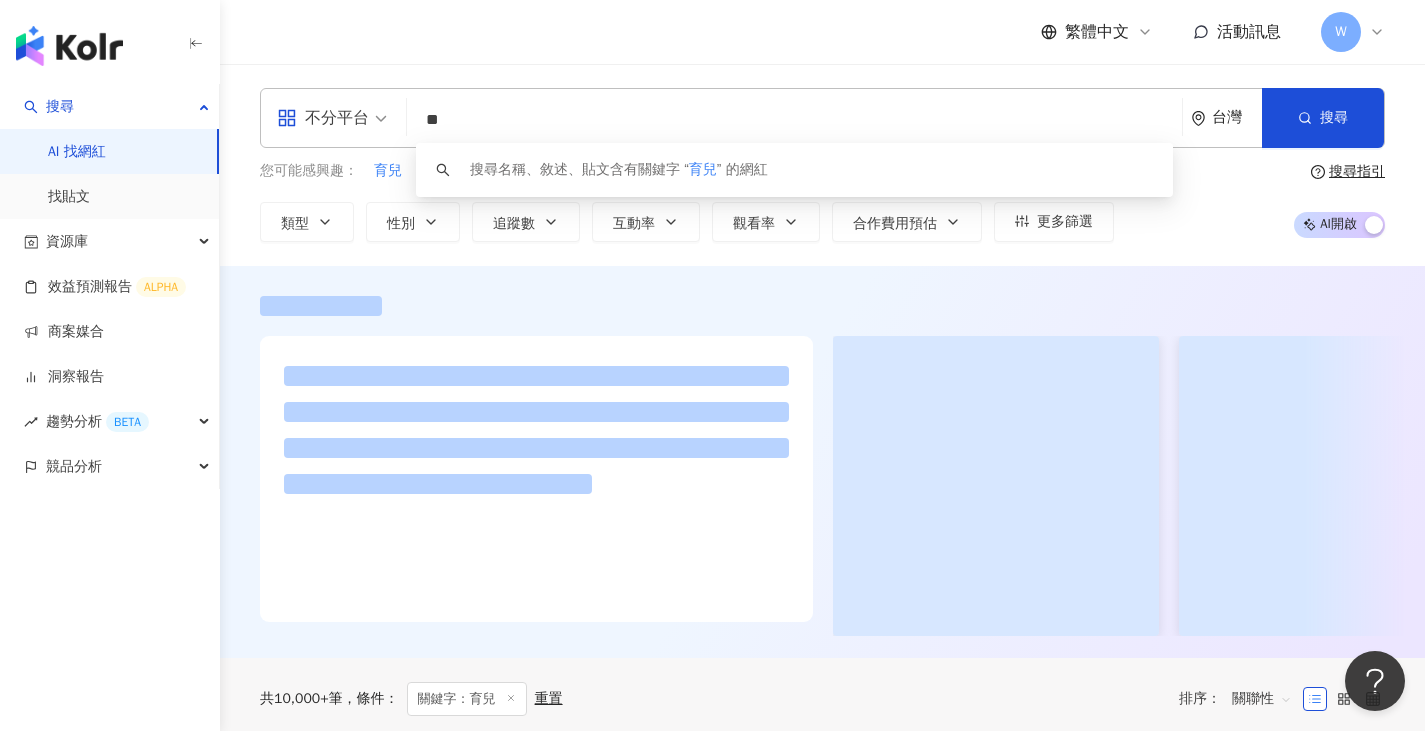 drag, startPoint x: 591, startPoint y: 113, endPoint x: 282, endPoint y: 148, distance: 310.9759 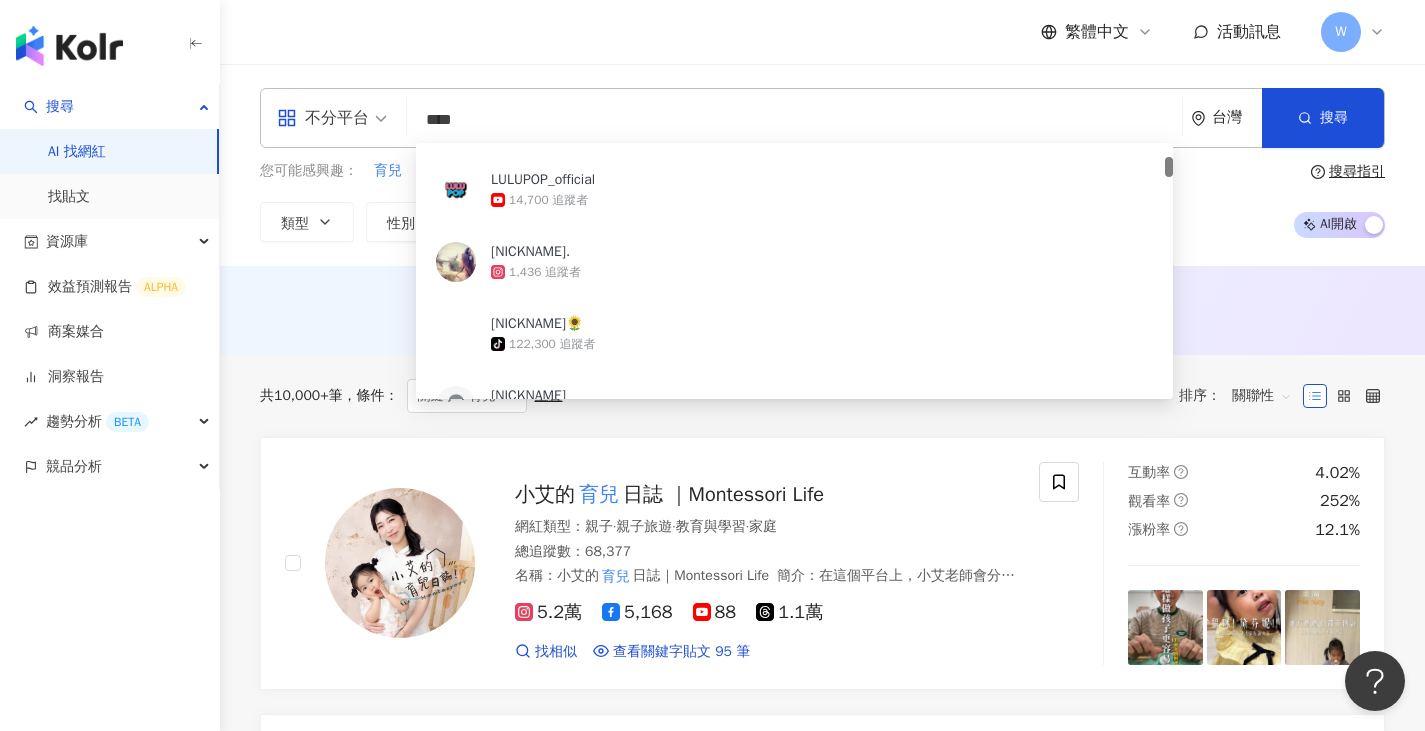 scroll, scrollTop: 0, scrollLeft: 0, axis: both 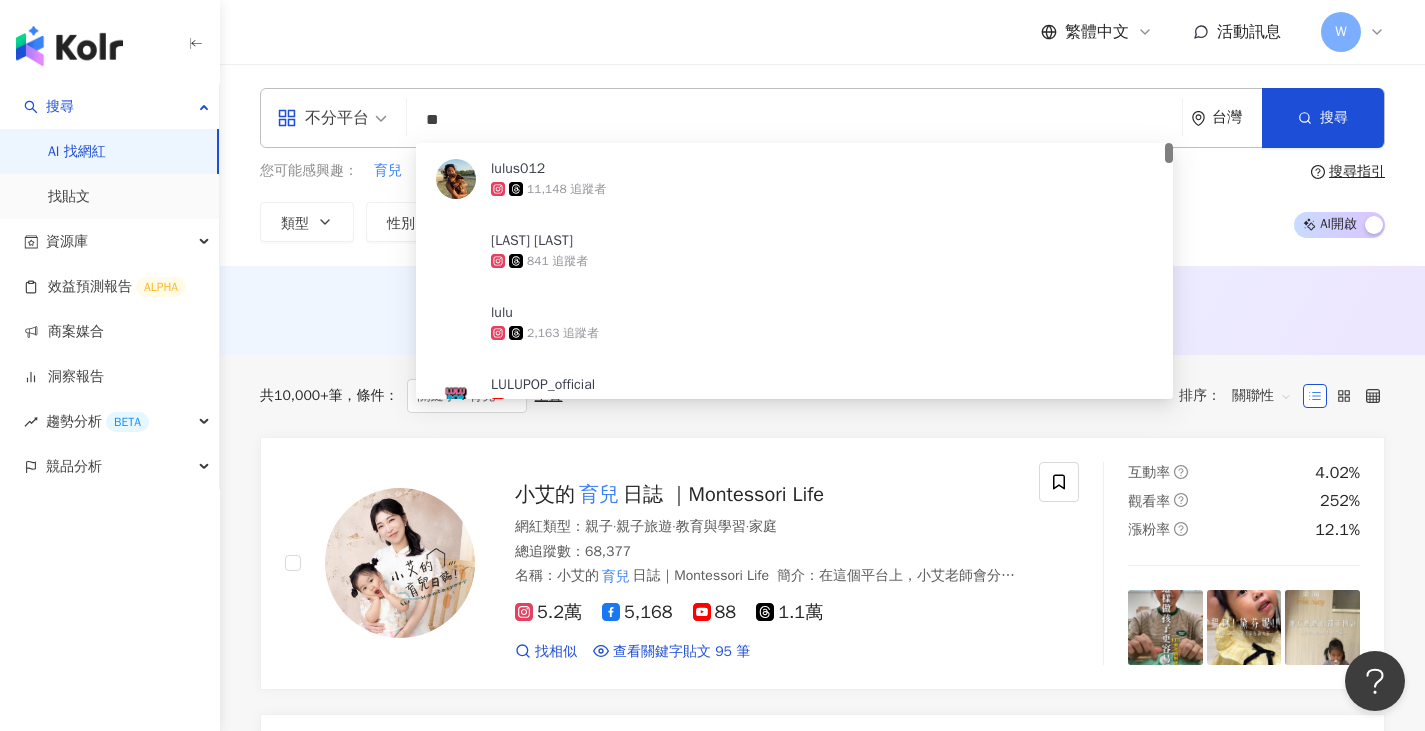 type on "*" 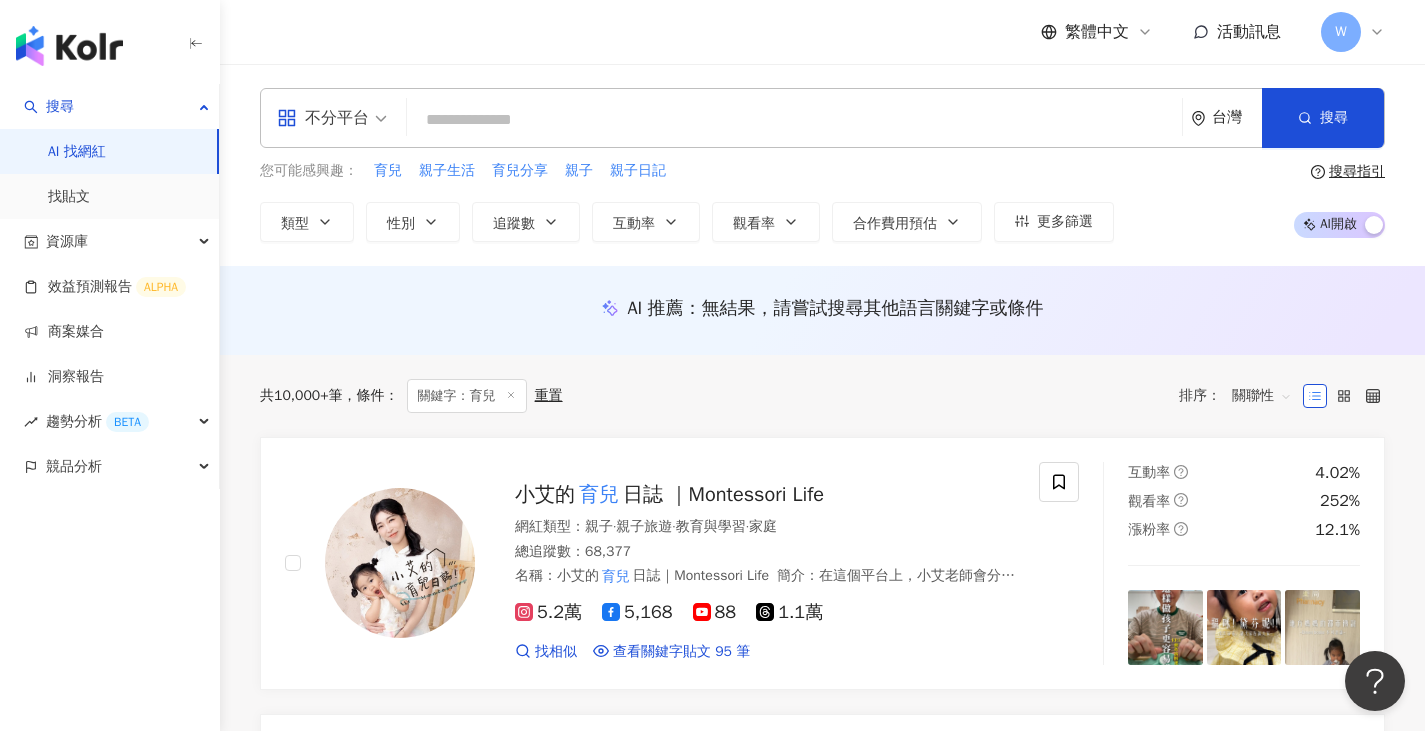 type on "*" 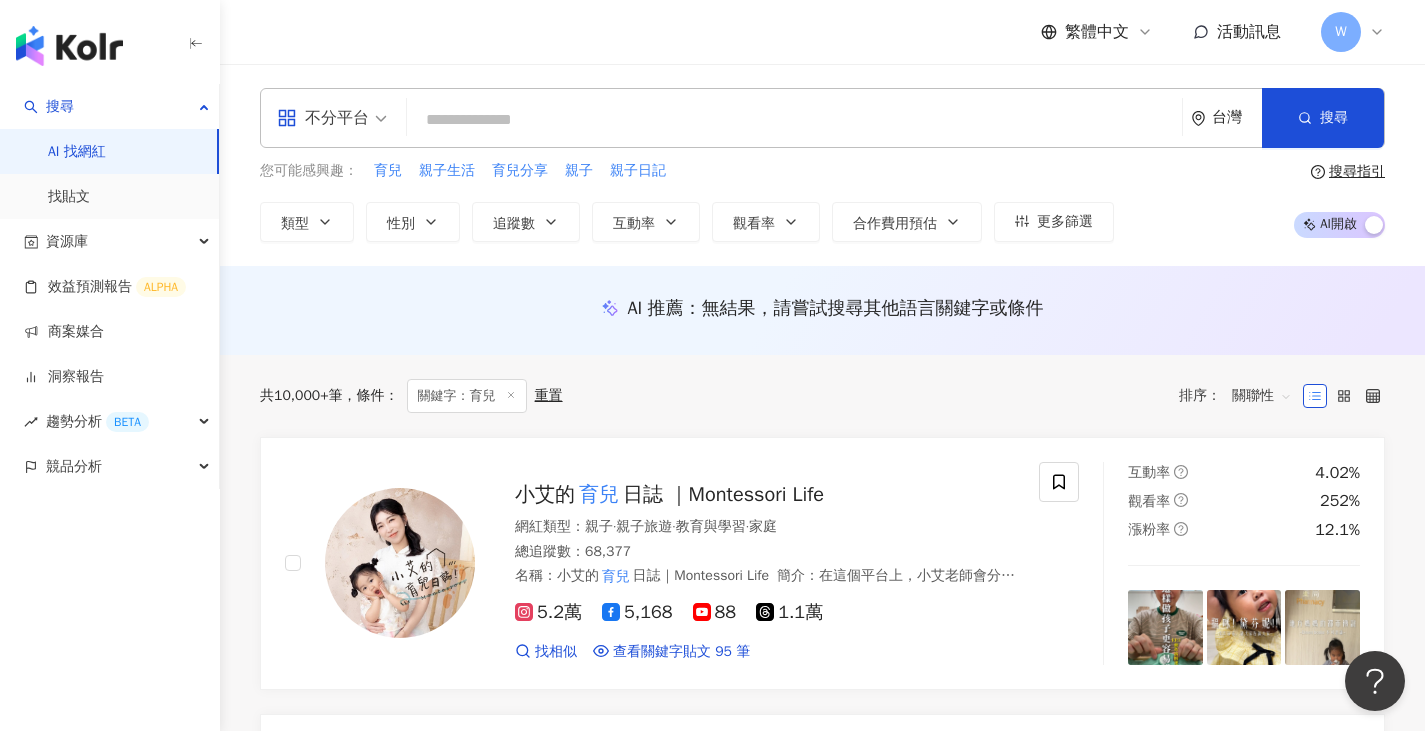 type on "*" 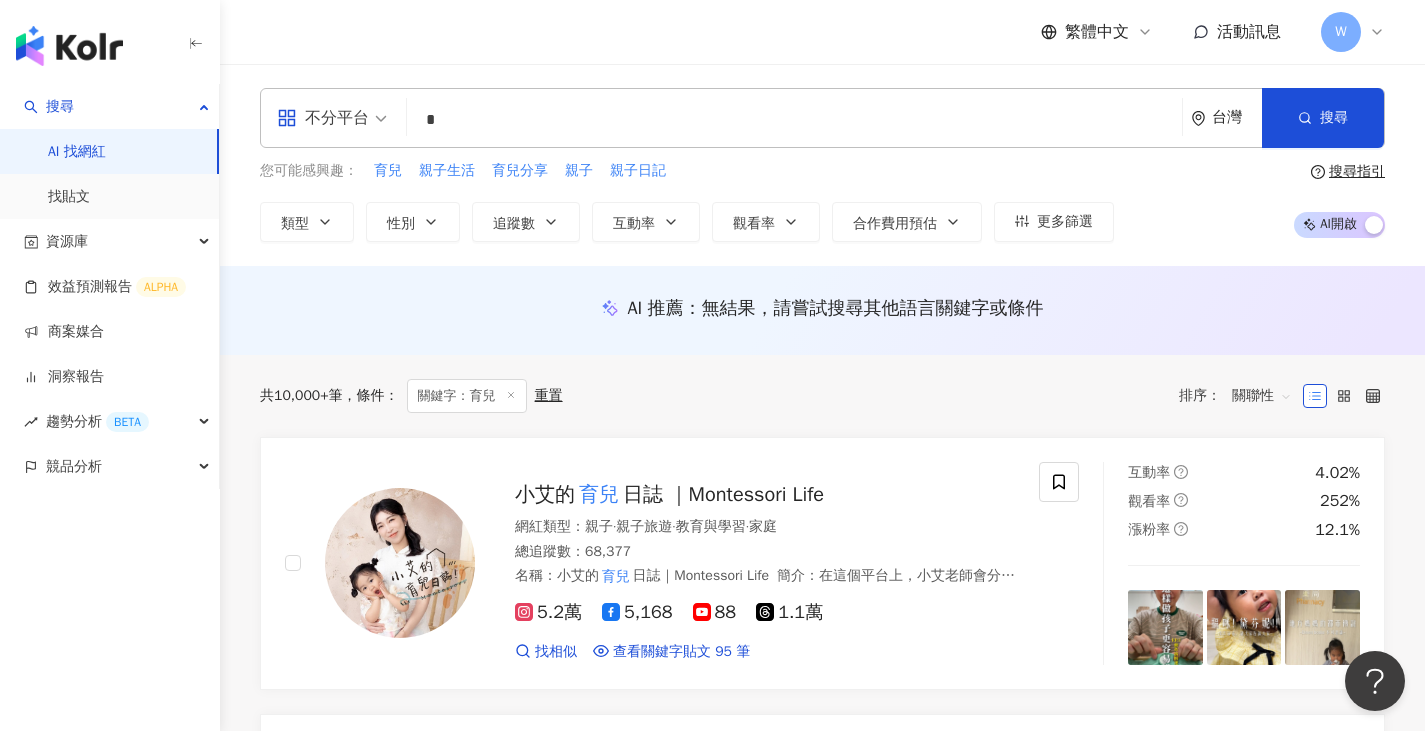type on "*" 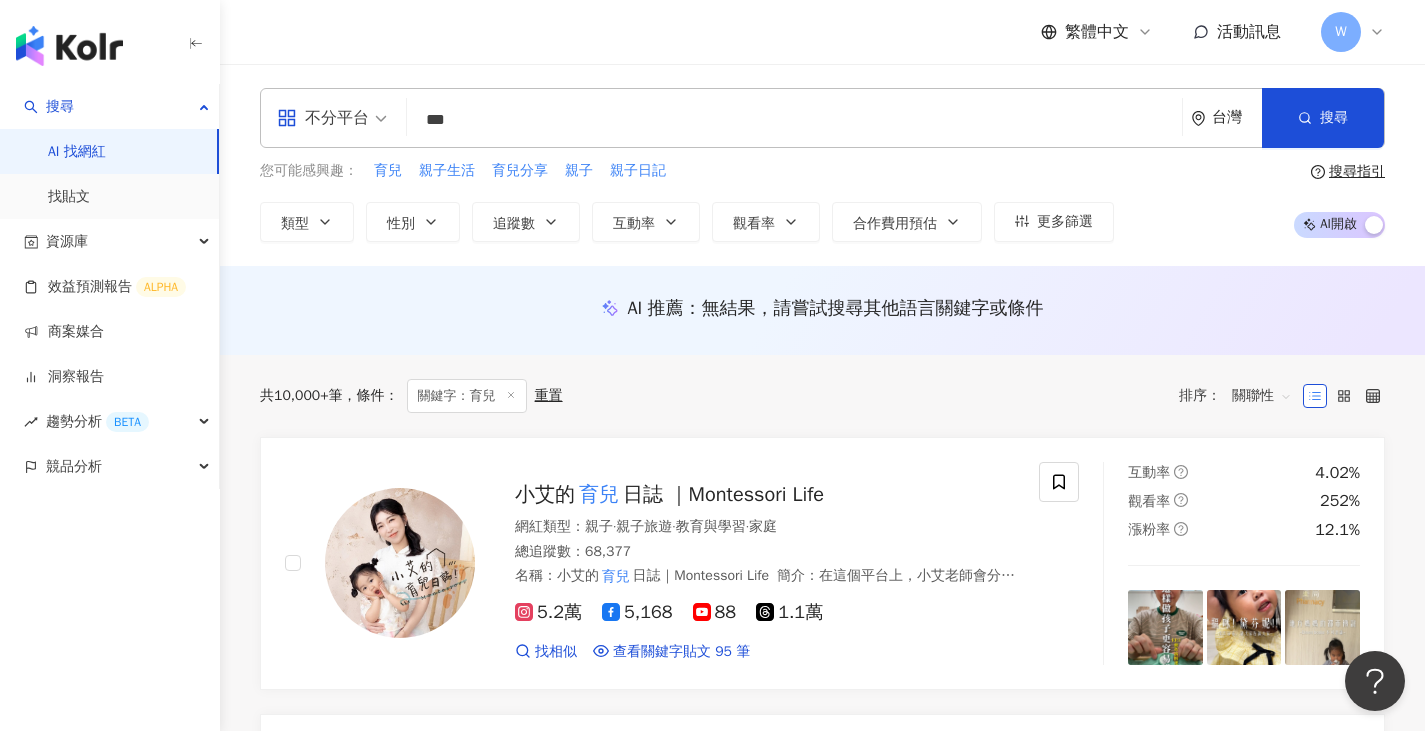 type on "***" 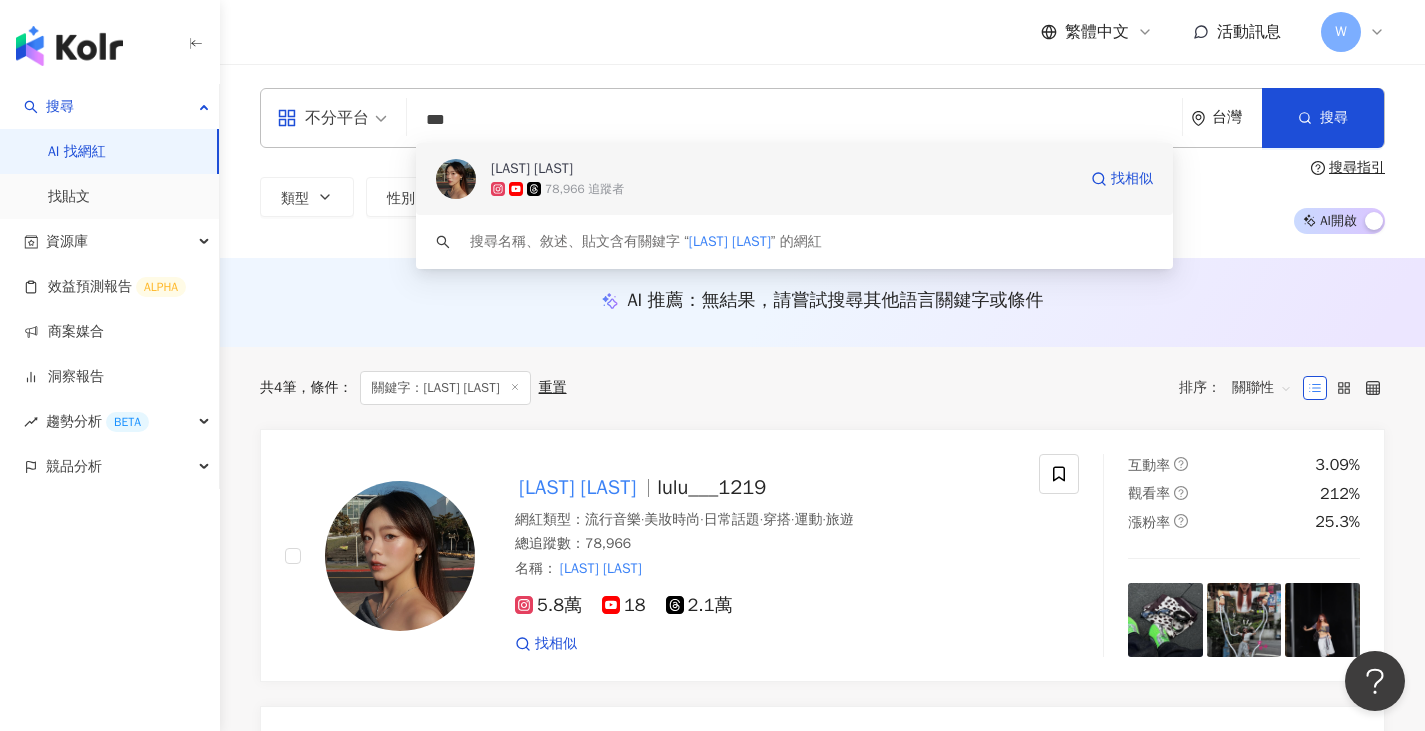 click on "78,966   追蹤者" at bounding box center (584, 189) 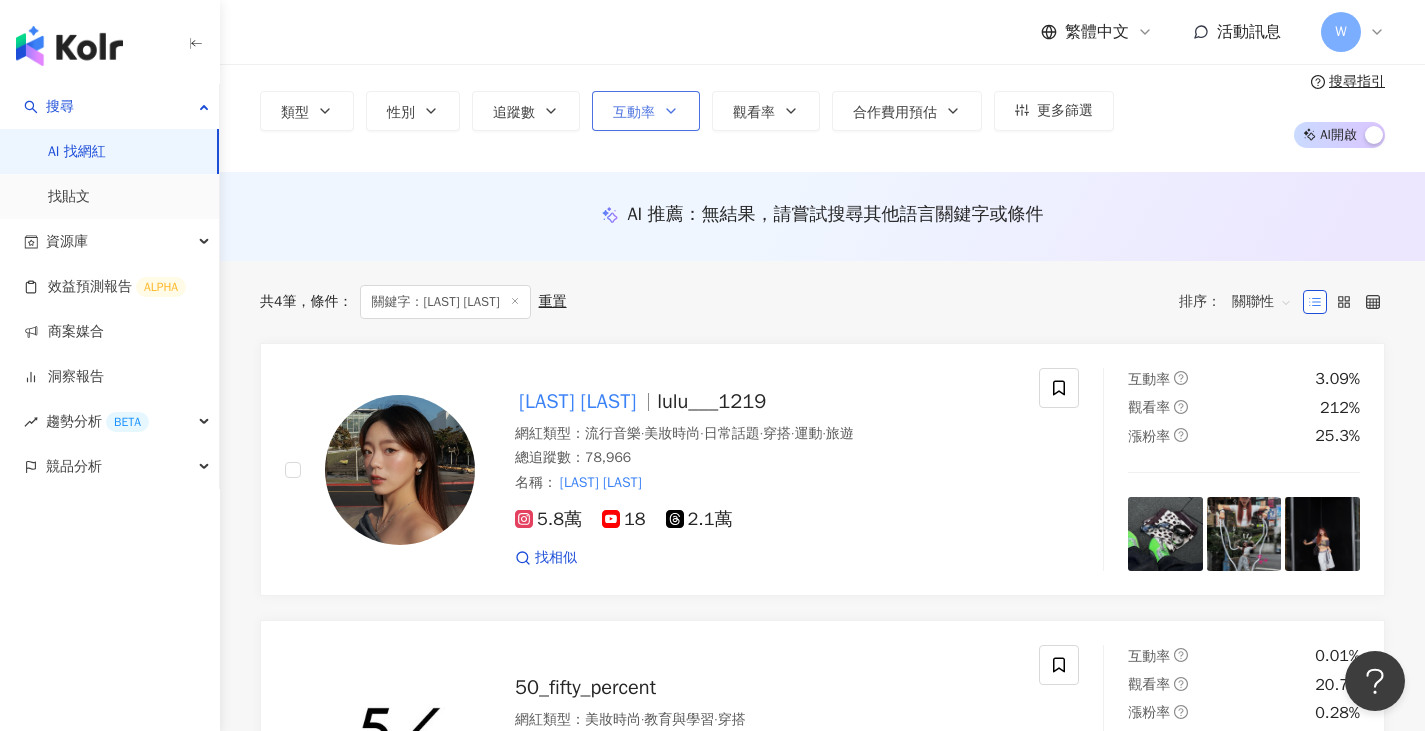 scroll, scrollTop: 0, scrollLeft: 0, axis: both 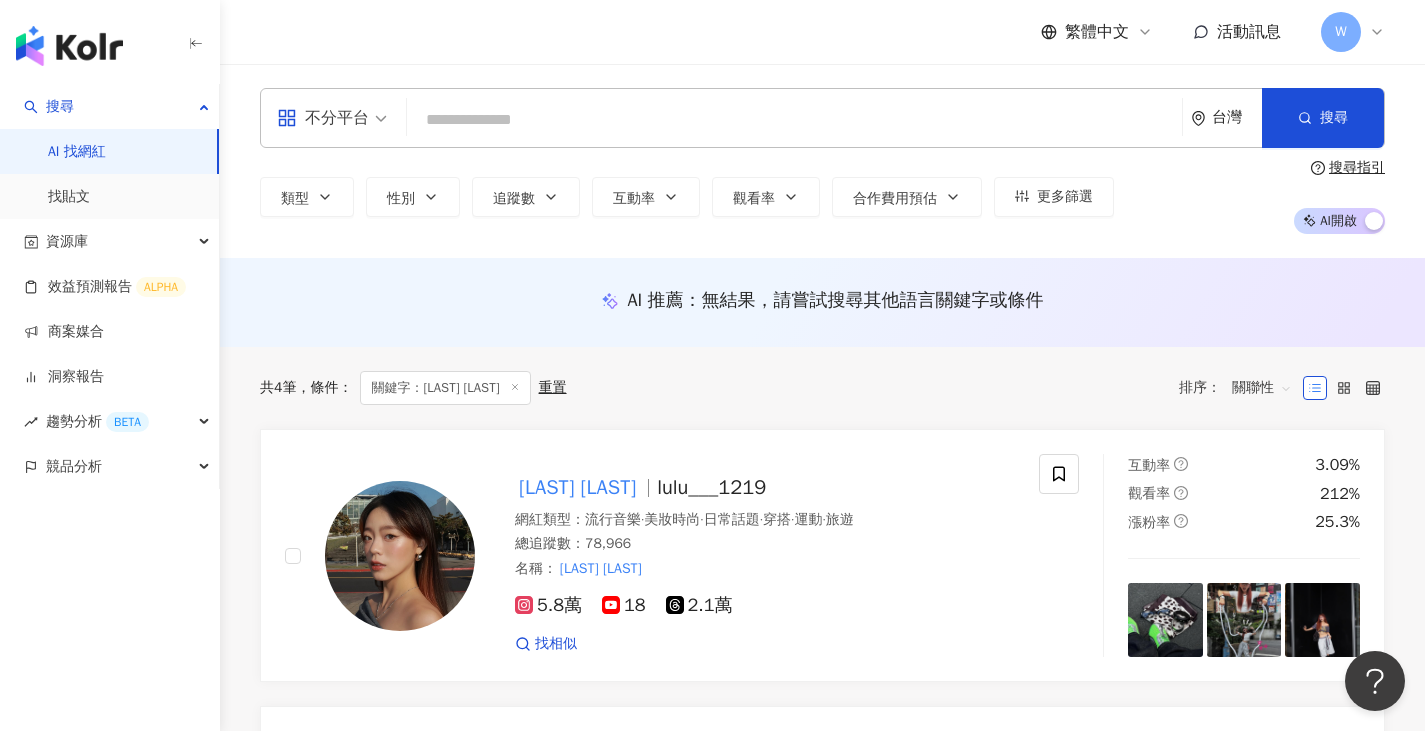 click at bounding box center (794, 120) 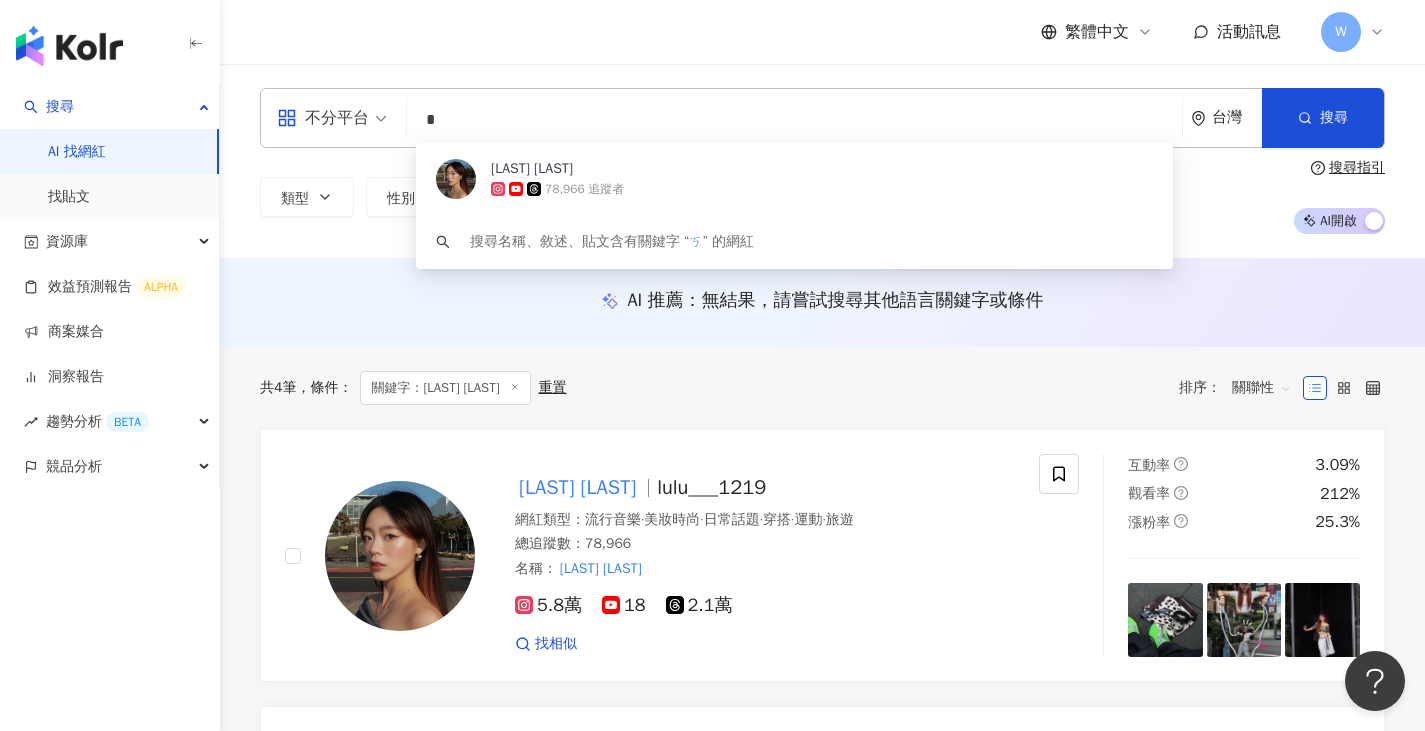 type on "*" 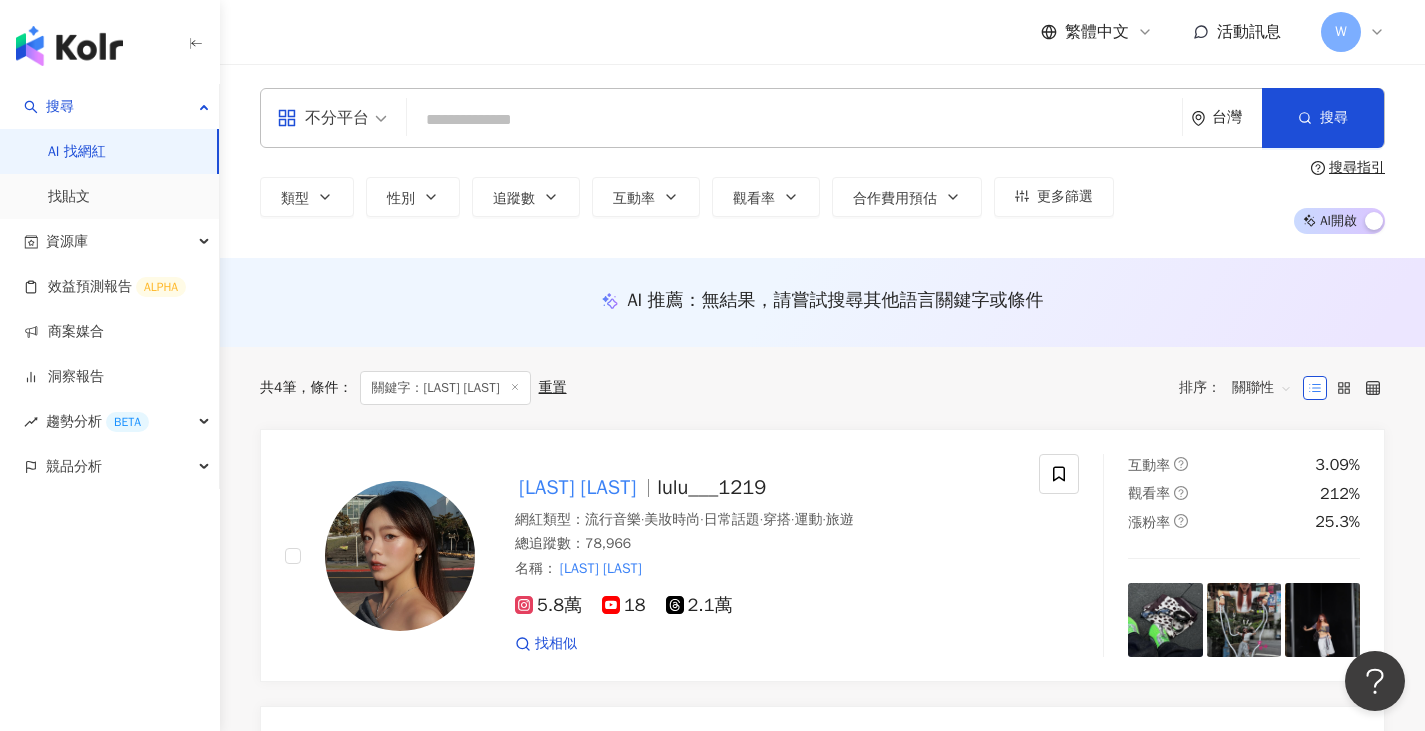 type on "*" 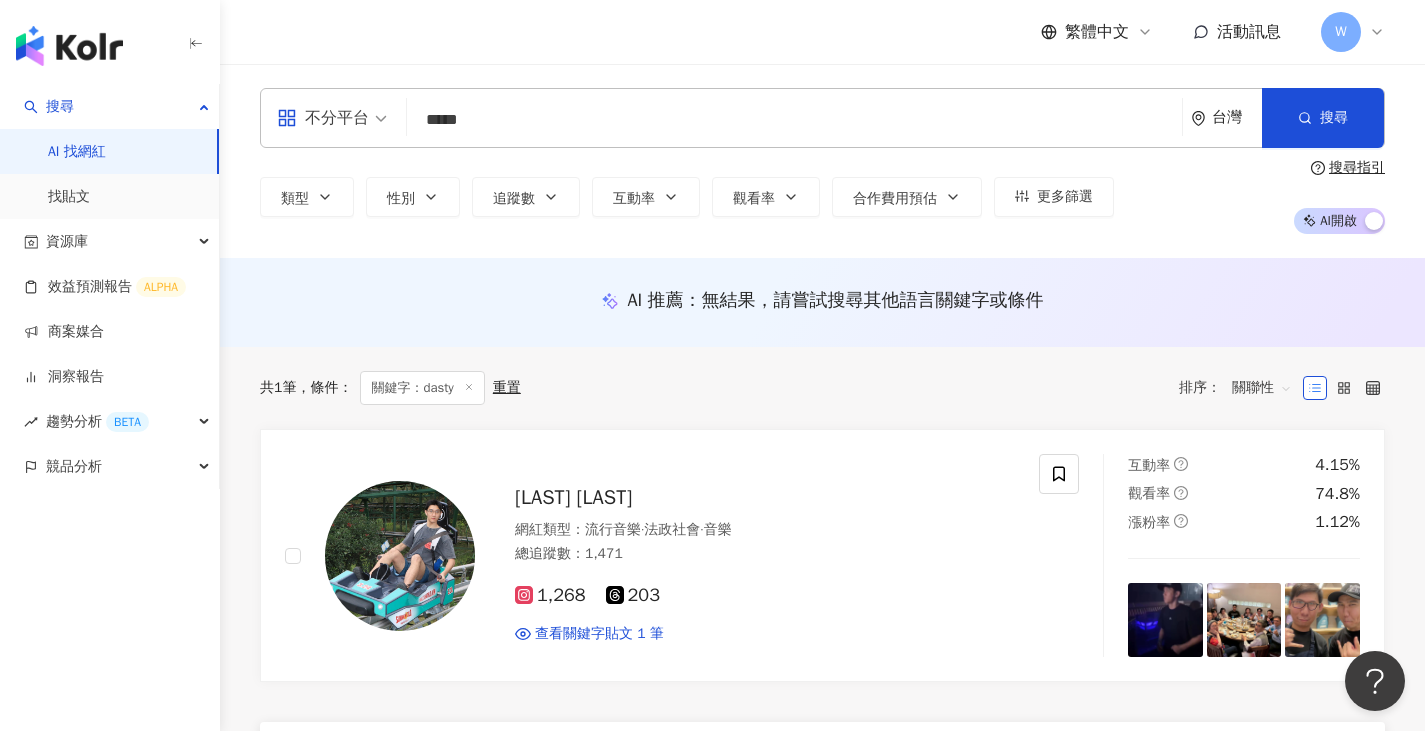 click on "*****" at bounding box center (794, 120) 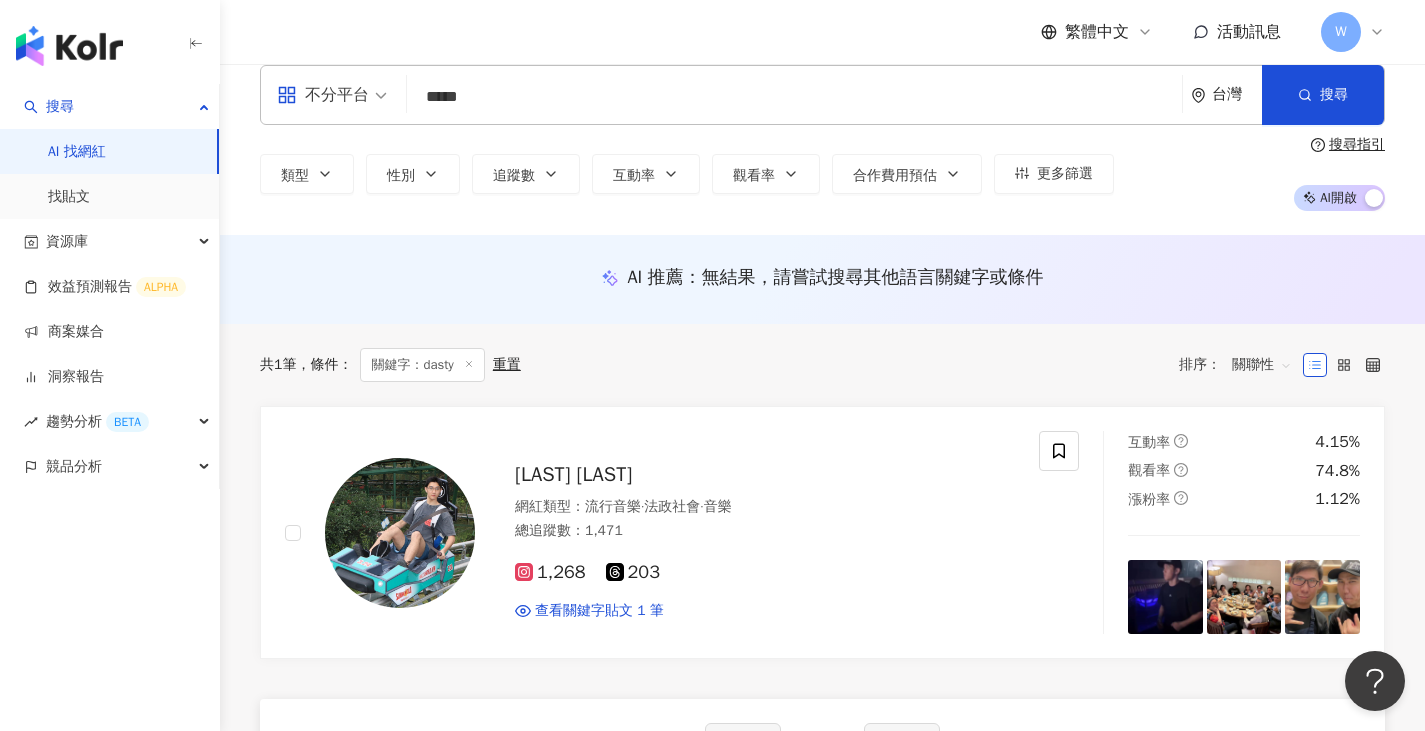 scroll, scrollTop: 0, scrollLeft: 0, axis: both 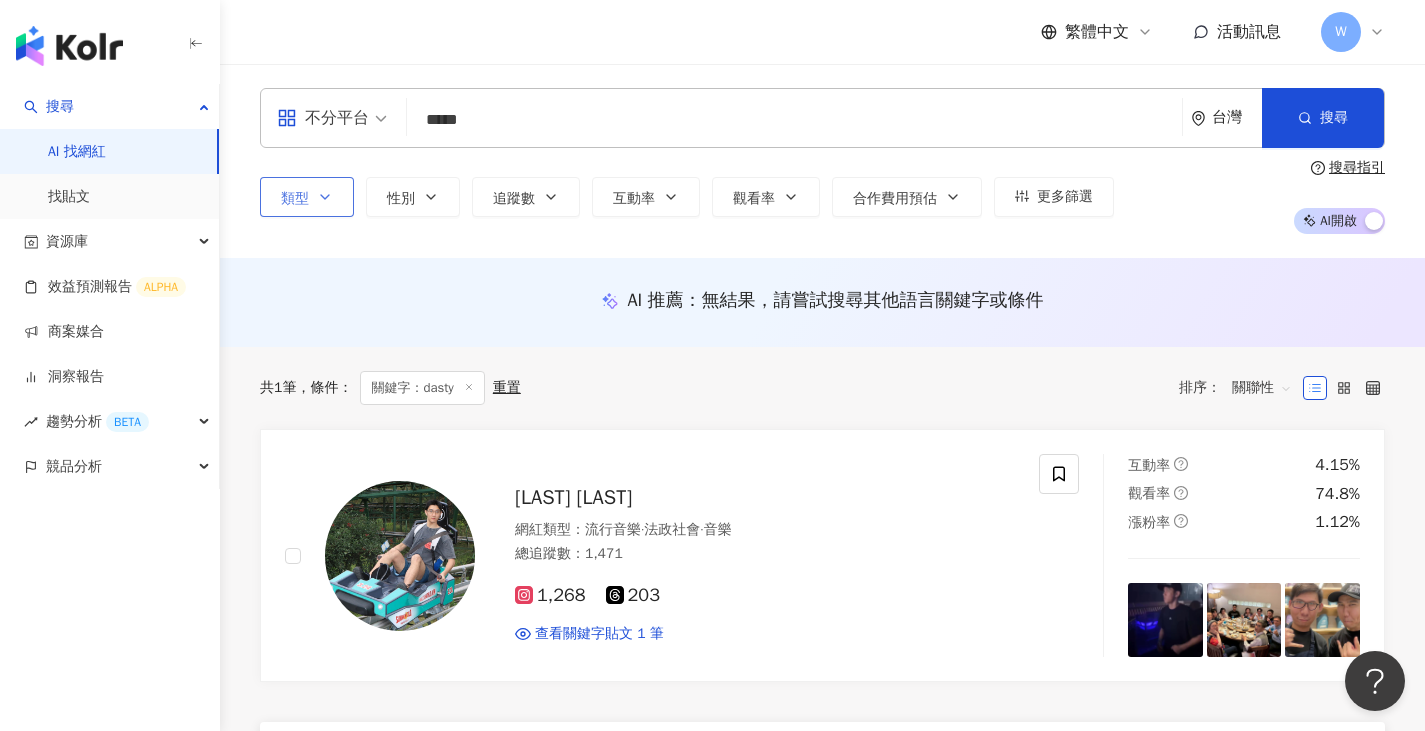 type on "*****" 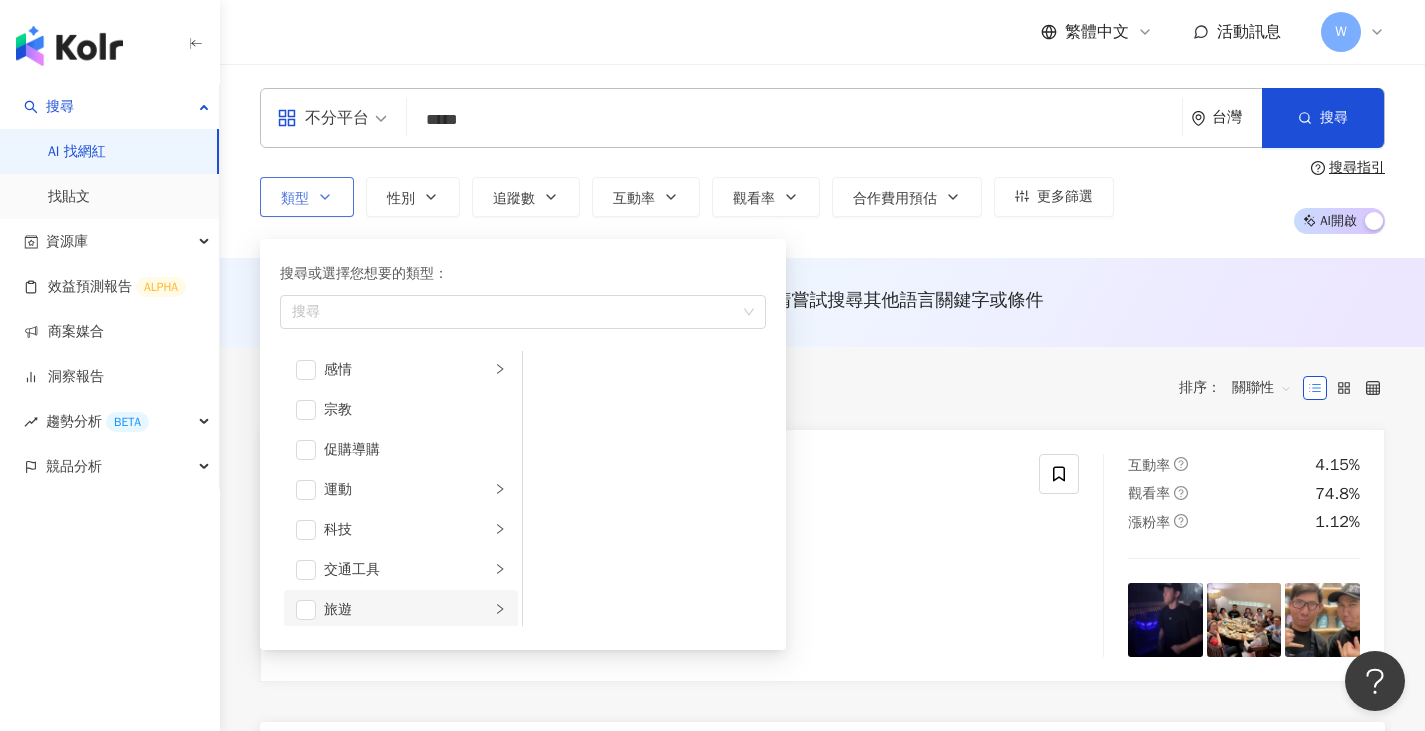 scroll, scrollTop: 693, scrollLeft: 0, axis: vertical 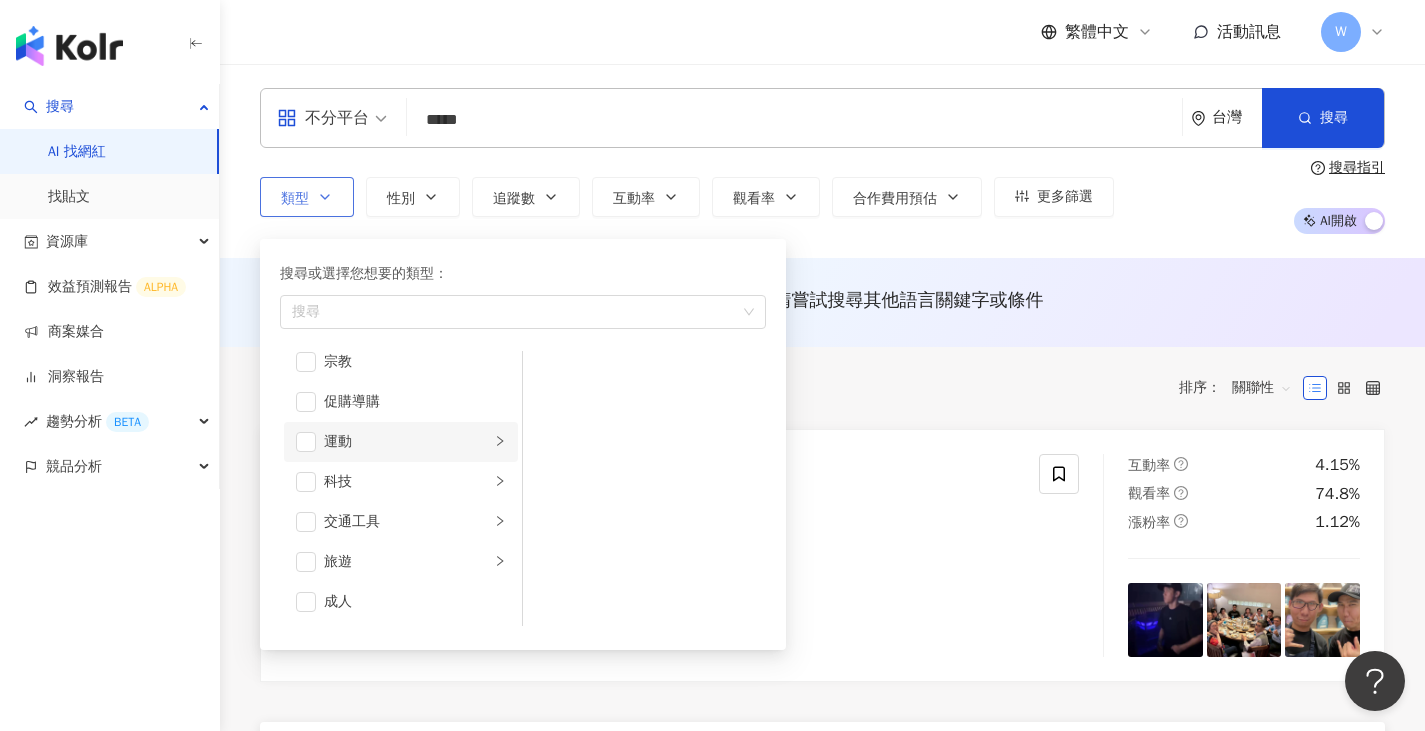 click on "運動" at bounding box center (401, 442) 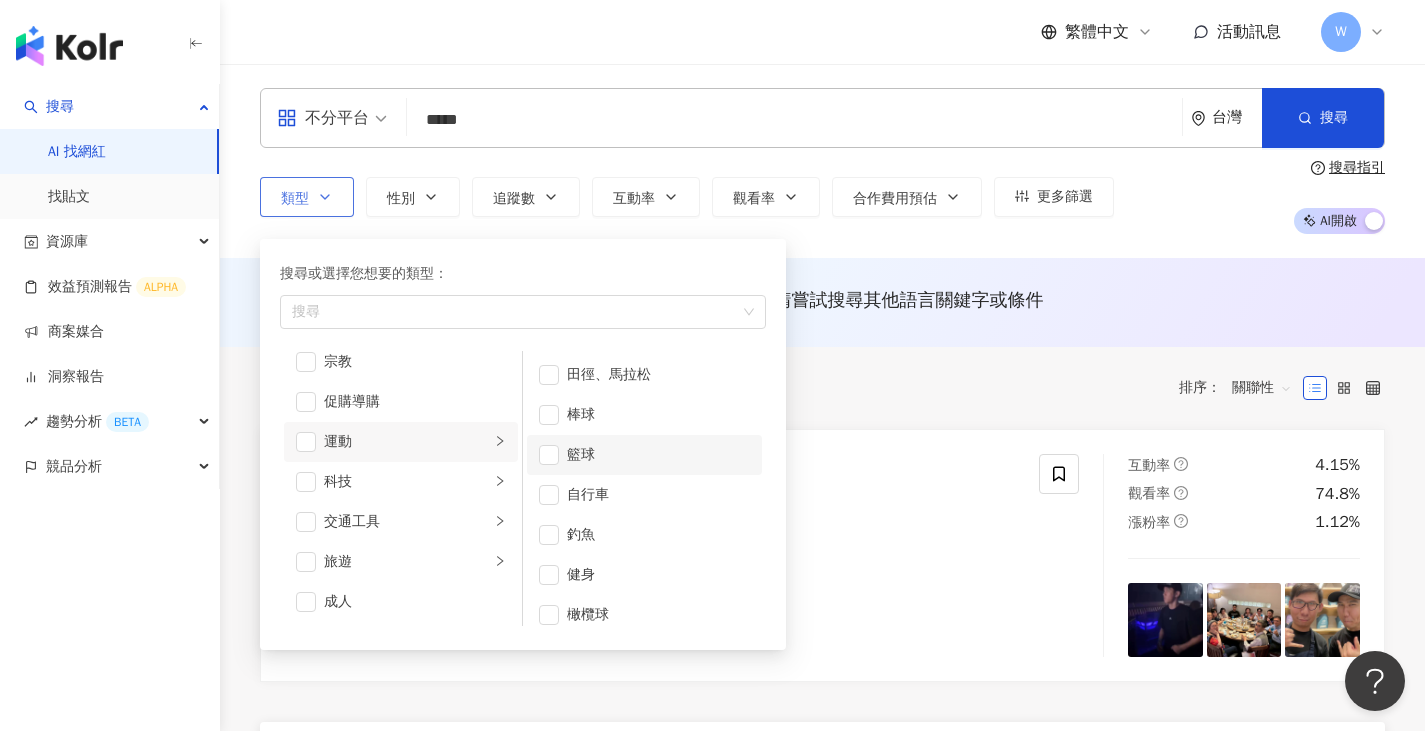 click on "籃球" at bounding box center [658, 455] 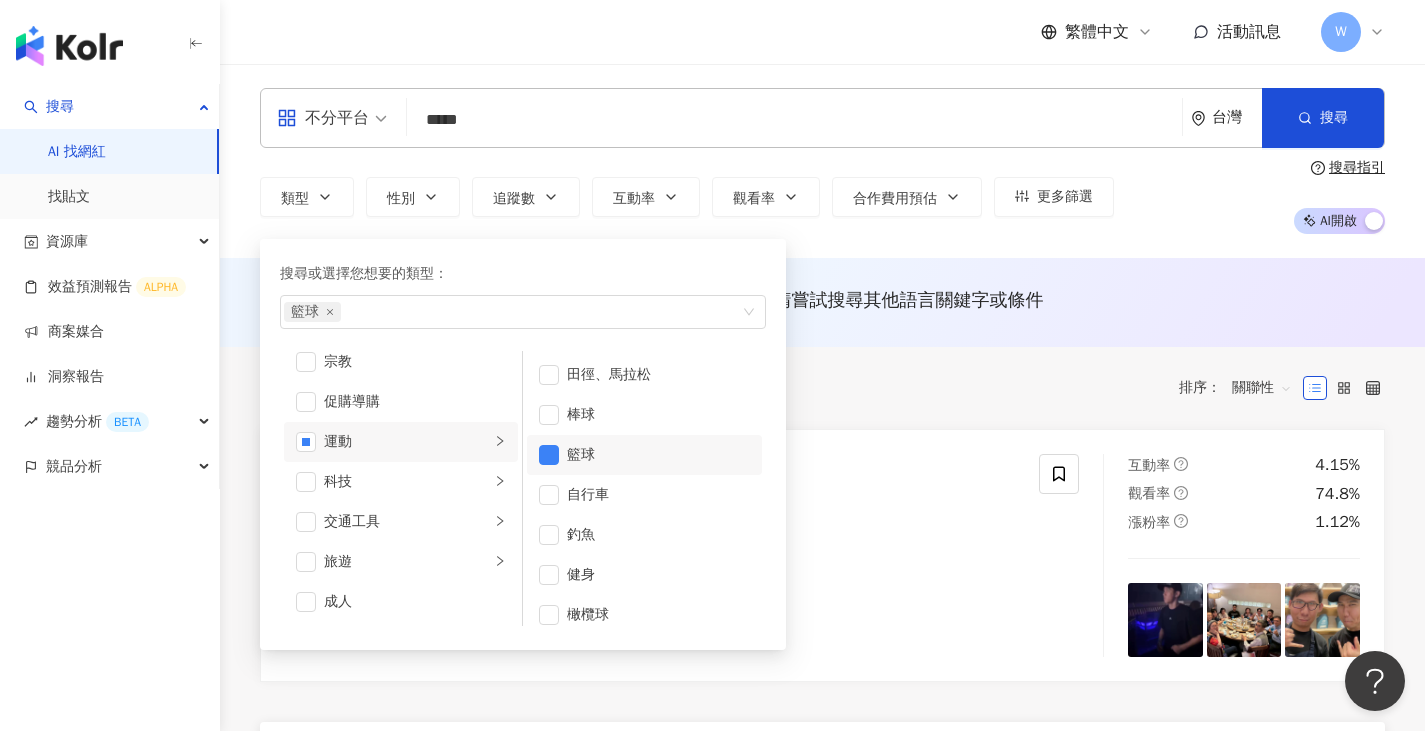 click on "*****" at bounding box center [794, 120] 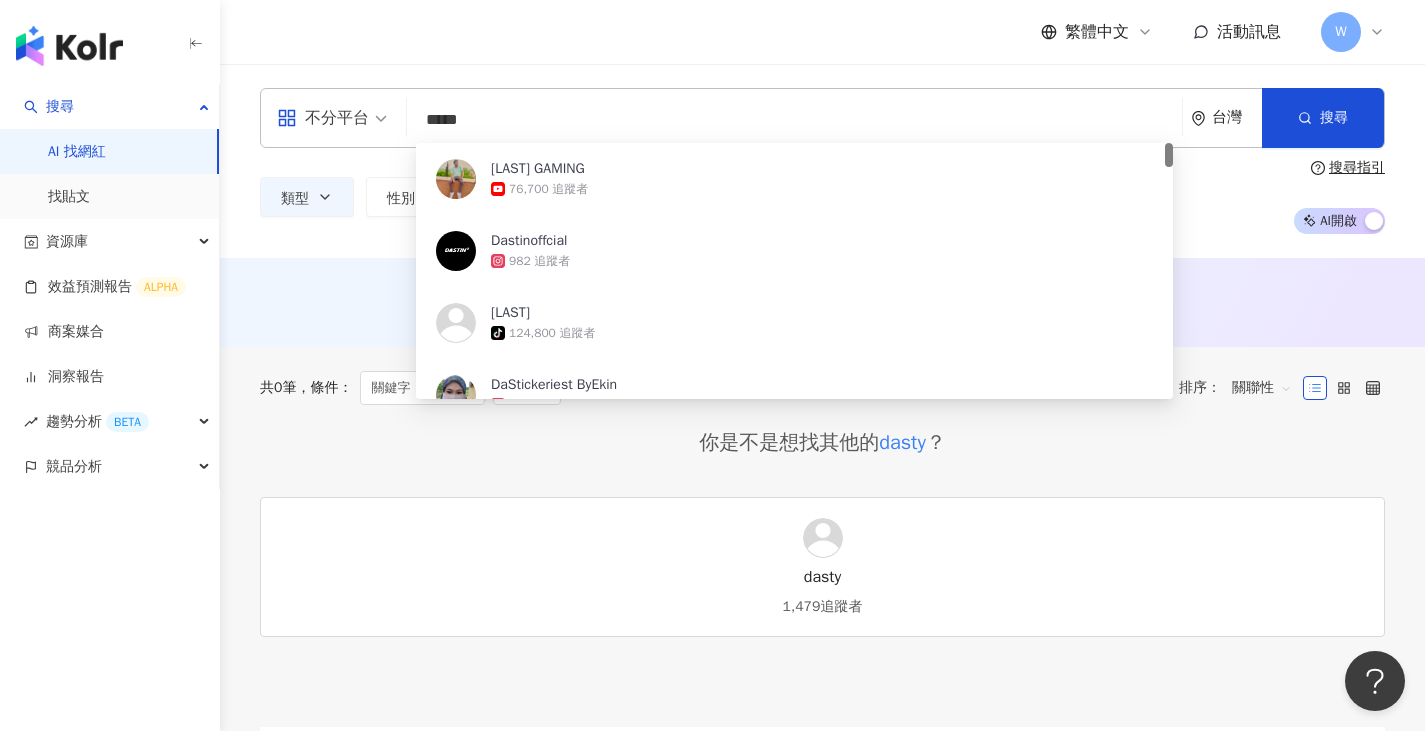 drag, startPoint x: 529, startPoint y: 115, endPoint x: 411, endPoint y: 124, distance: 118.34272 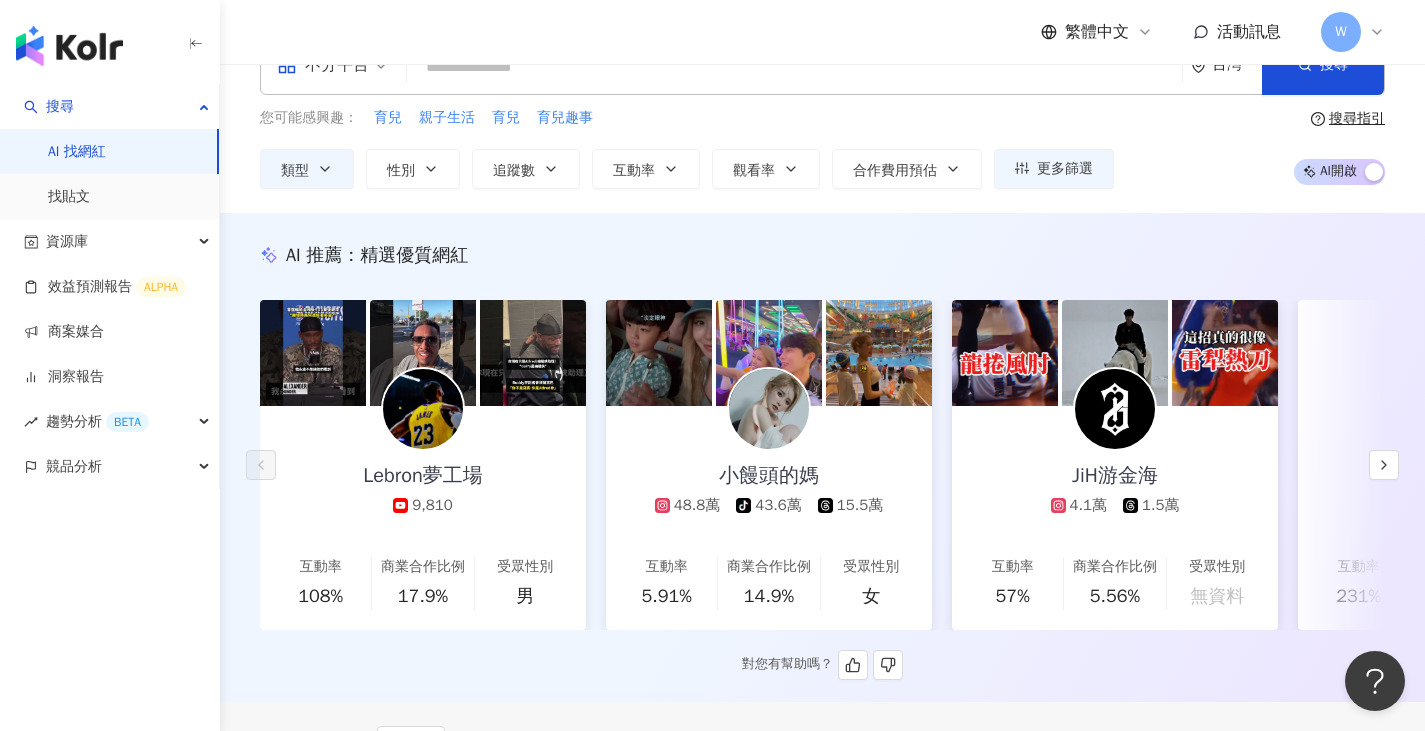 scroll, scrollTop: 0, scrollLeft: 0, axis: both 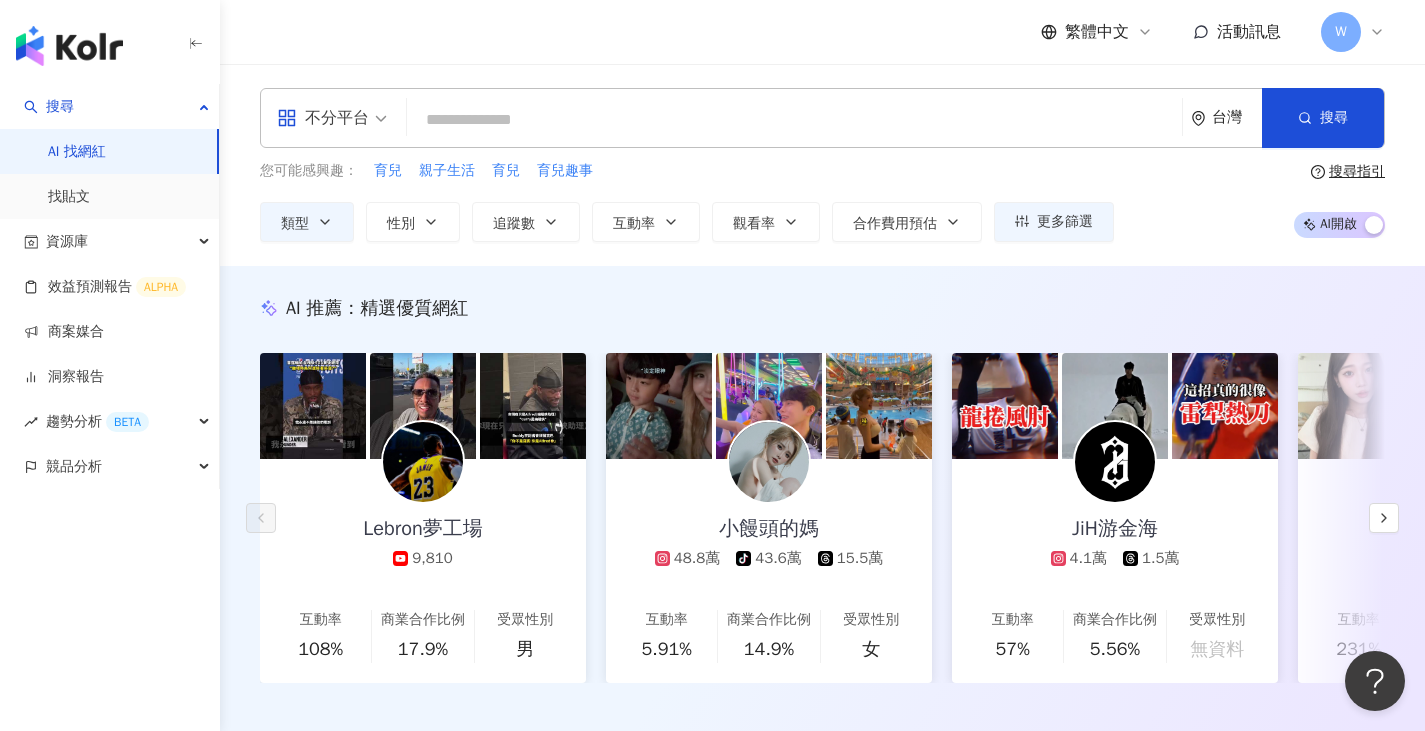 click at bounding box center [794, 120] 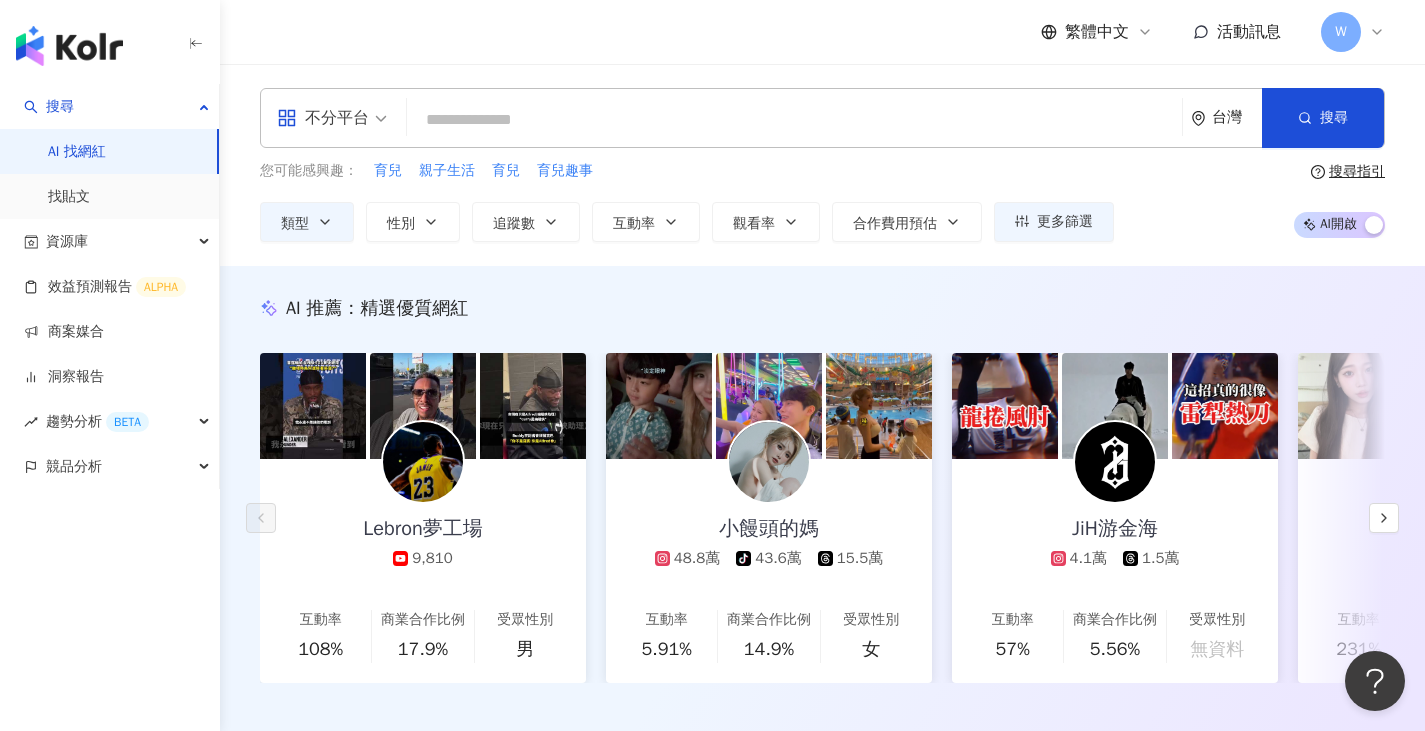 type on "*" 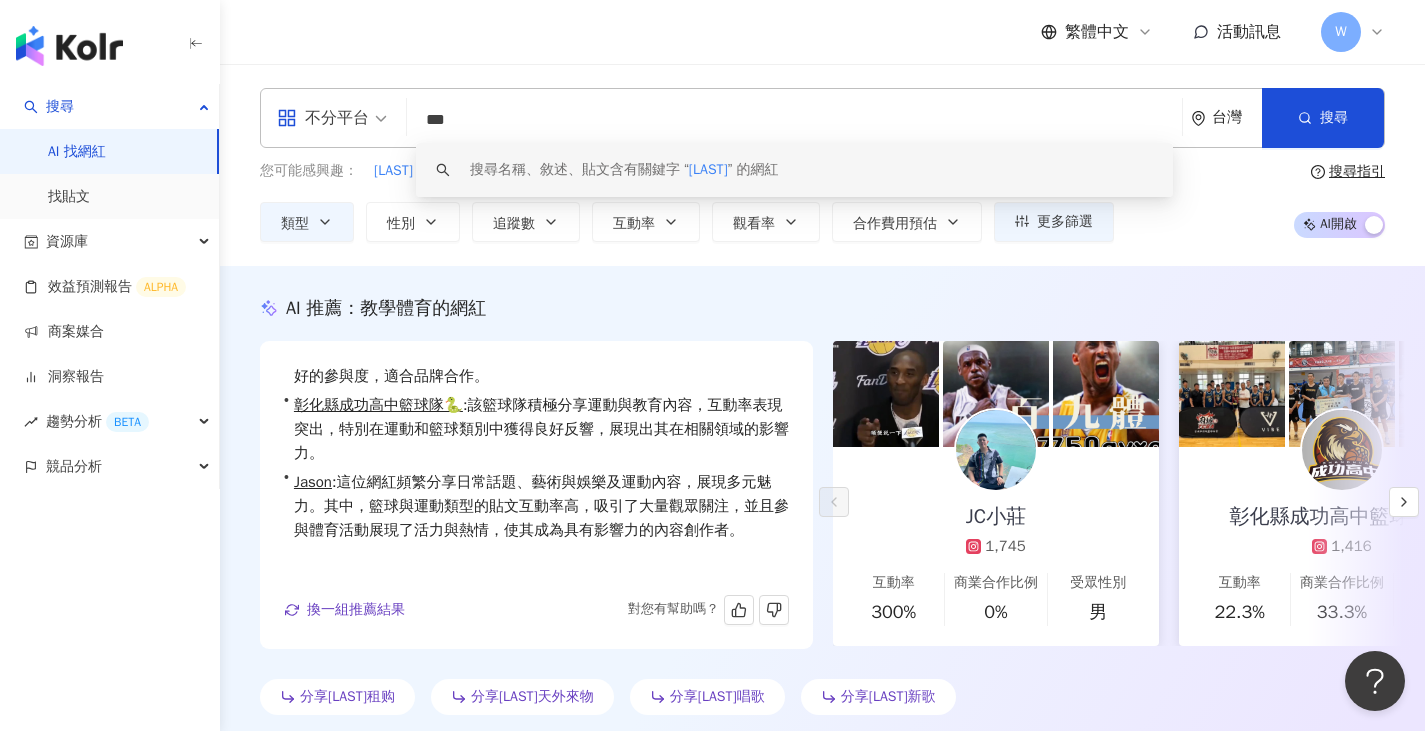scroll, scrollTop: 73, scrollLeft: 0, axis: vertical 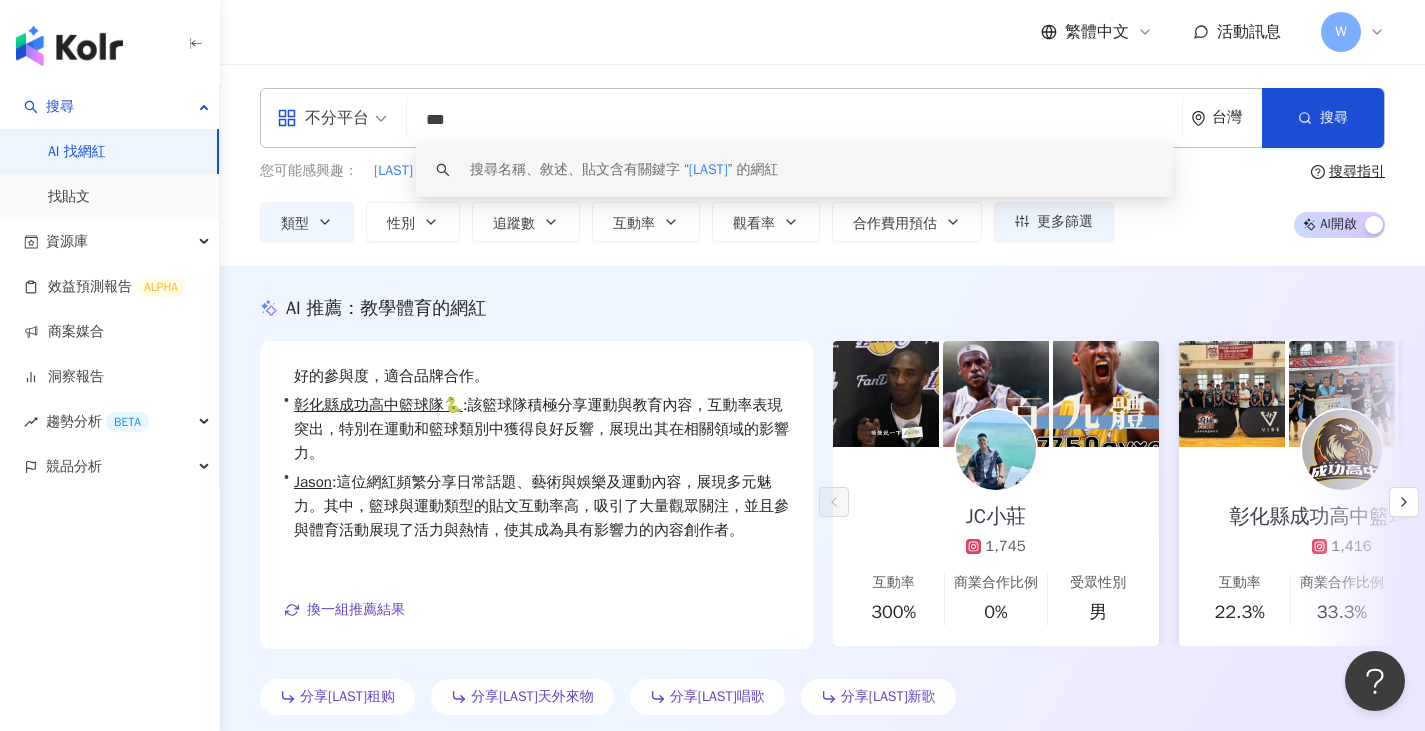 click on "不分平台 *** 台灣 搜尋 keyword 搜尋名稱、敘述、貼文含有關鍵字 “ [LAST] ” 的網紅 您可能感興趣： [LAST] [LAST]   [LAST] [LAST]   [LAST] [LAST]   [LAST] [LAST]   [LAST] [LAST] 95,205   追蹤者" at bounding box center (822, 165) 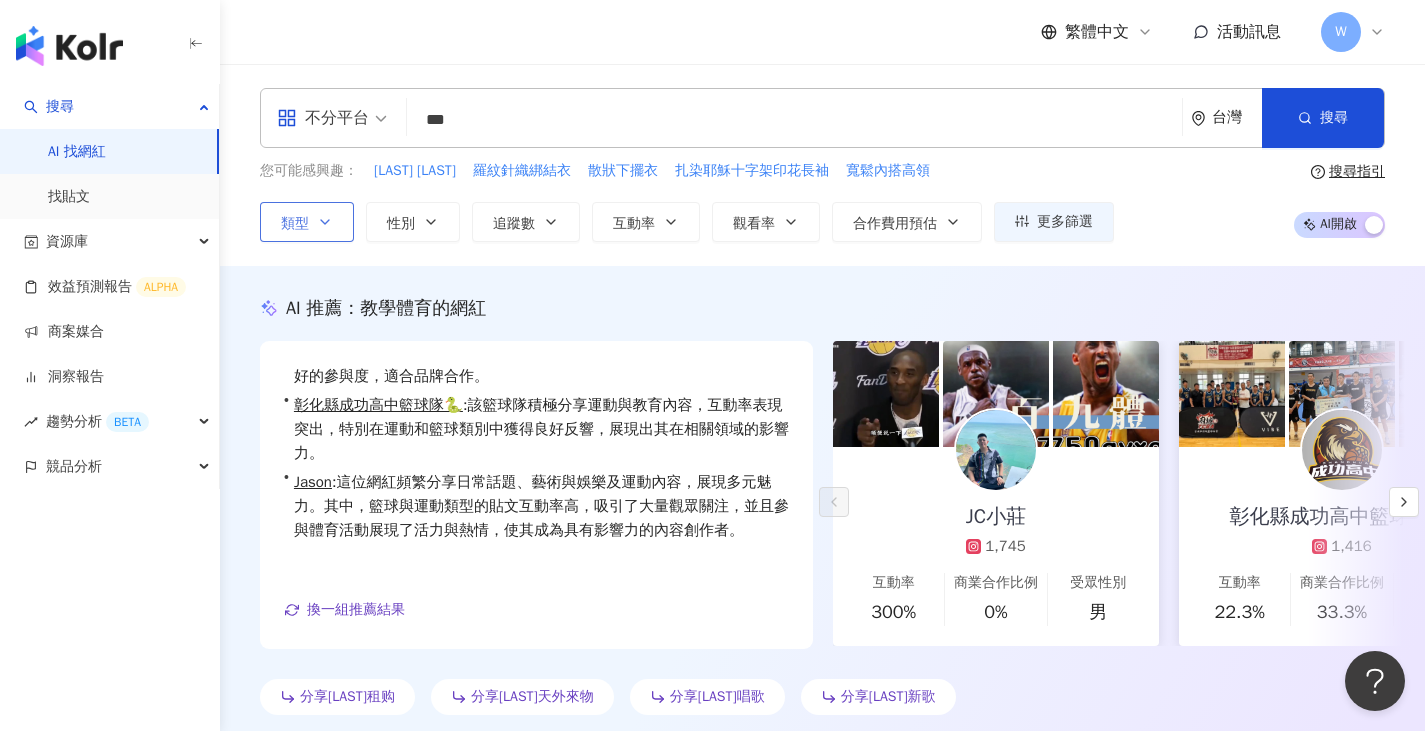 click on "類型" at bounding box center [307, 222] 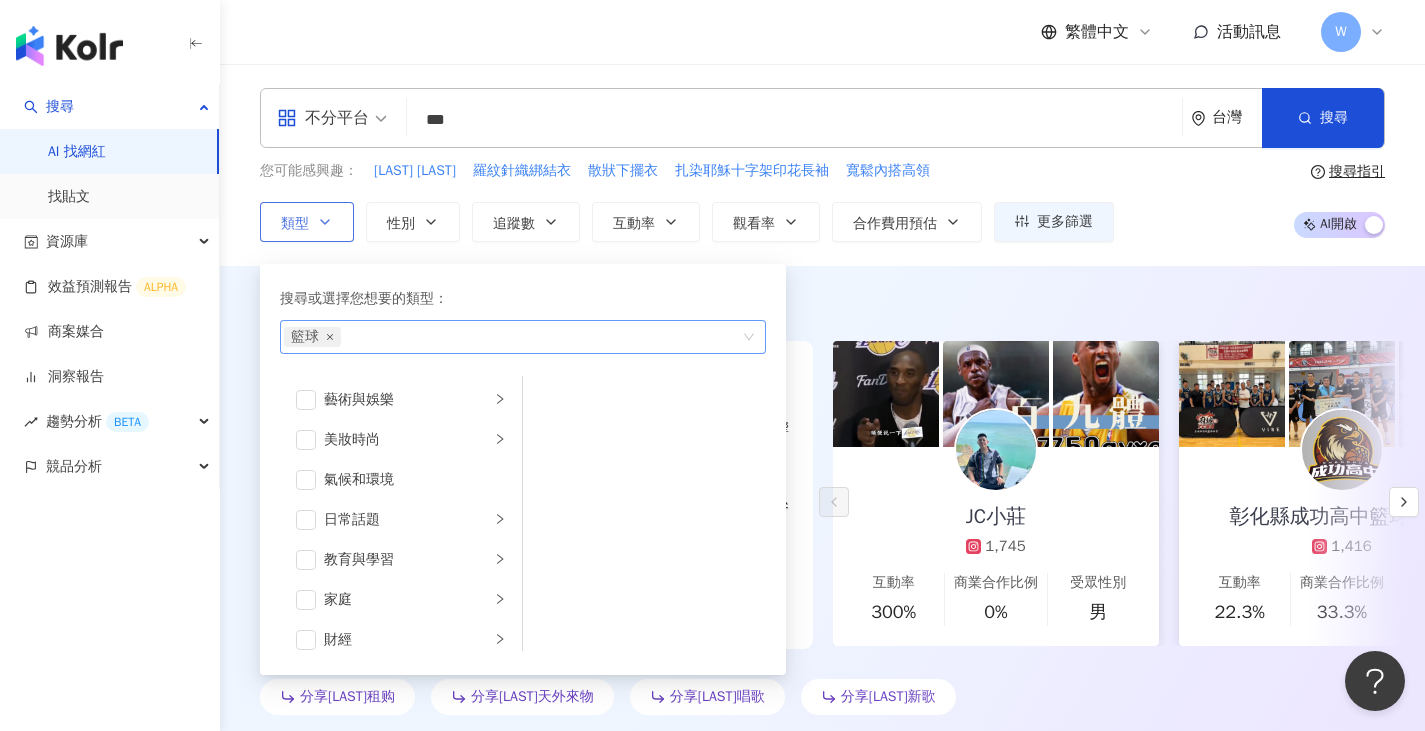 click 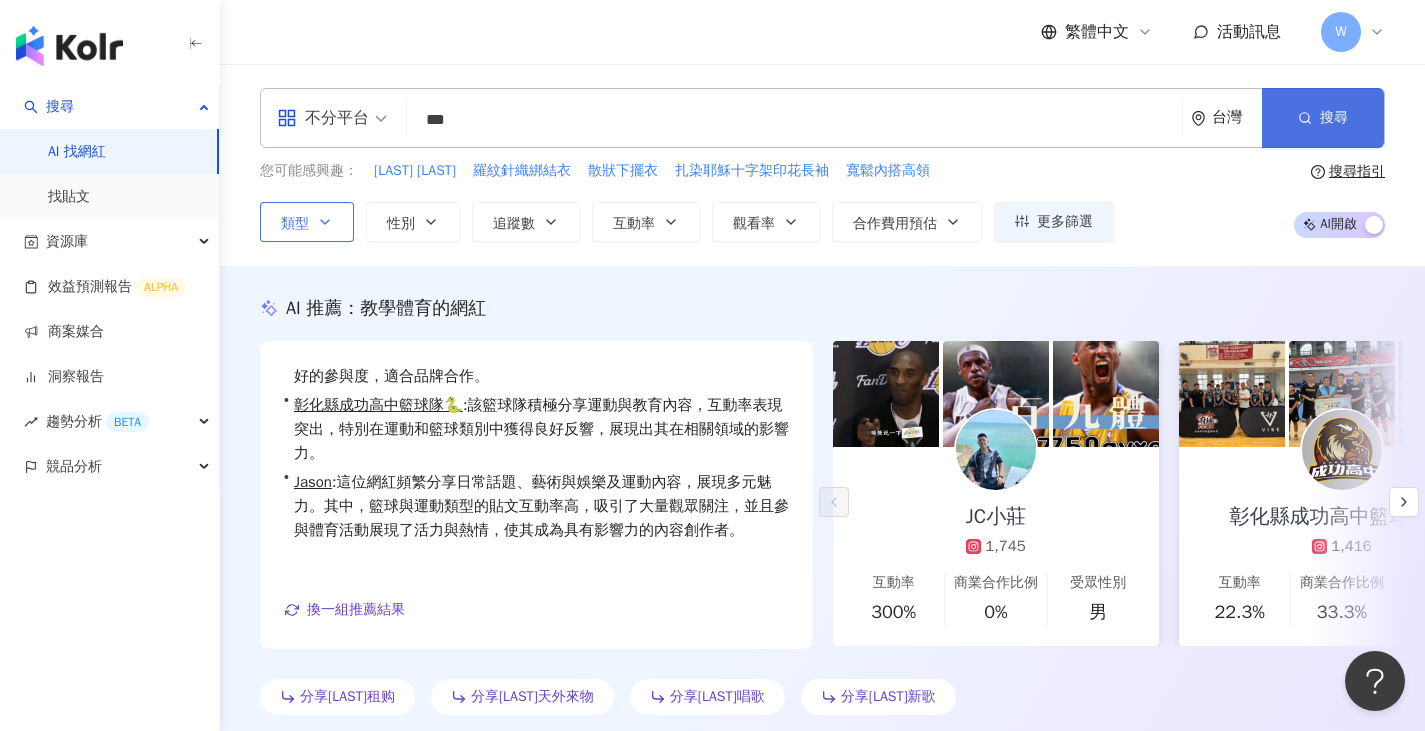 click on "搜尋" at bounding box center [1323, 118] 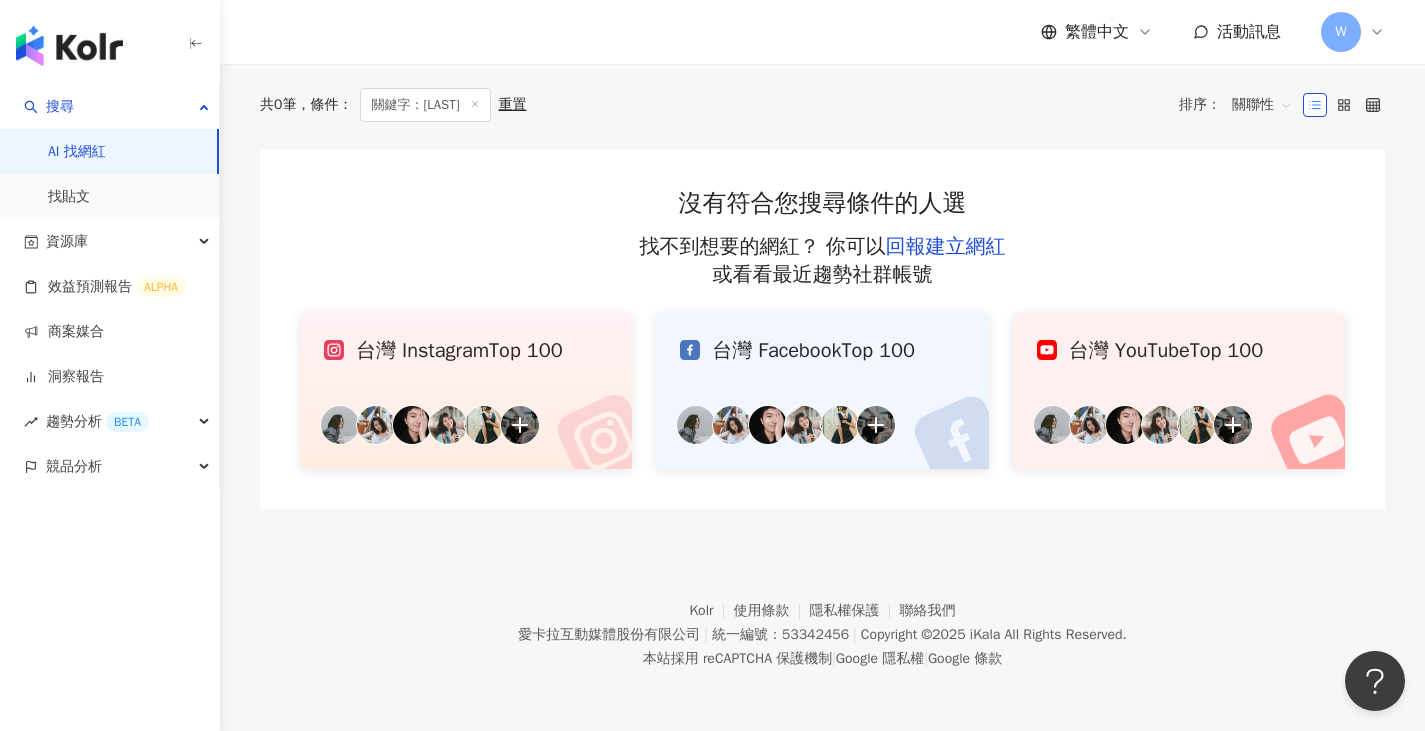 scroll, scrollTop: 0, scrollLeft: 0, axis: both 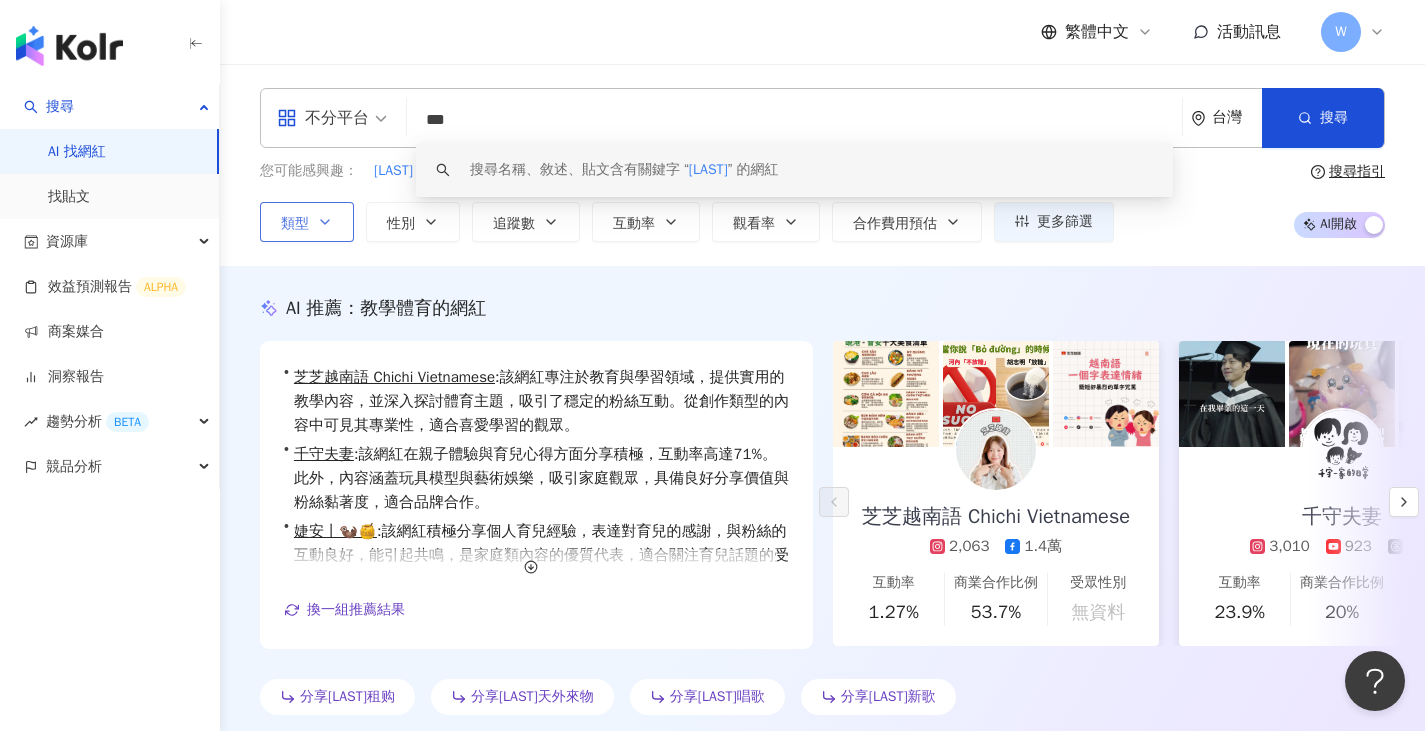 drag, startPoint x: 576, startPoint y: 105, endPoint x: 297, endPoint y: 114, distance: 279.1451 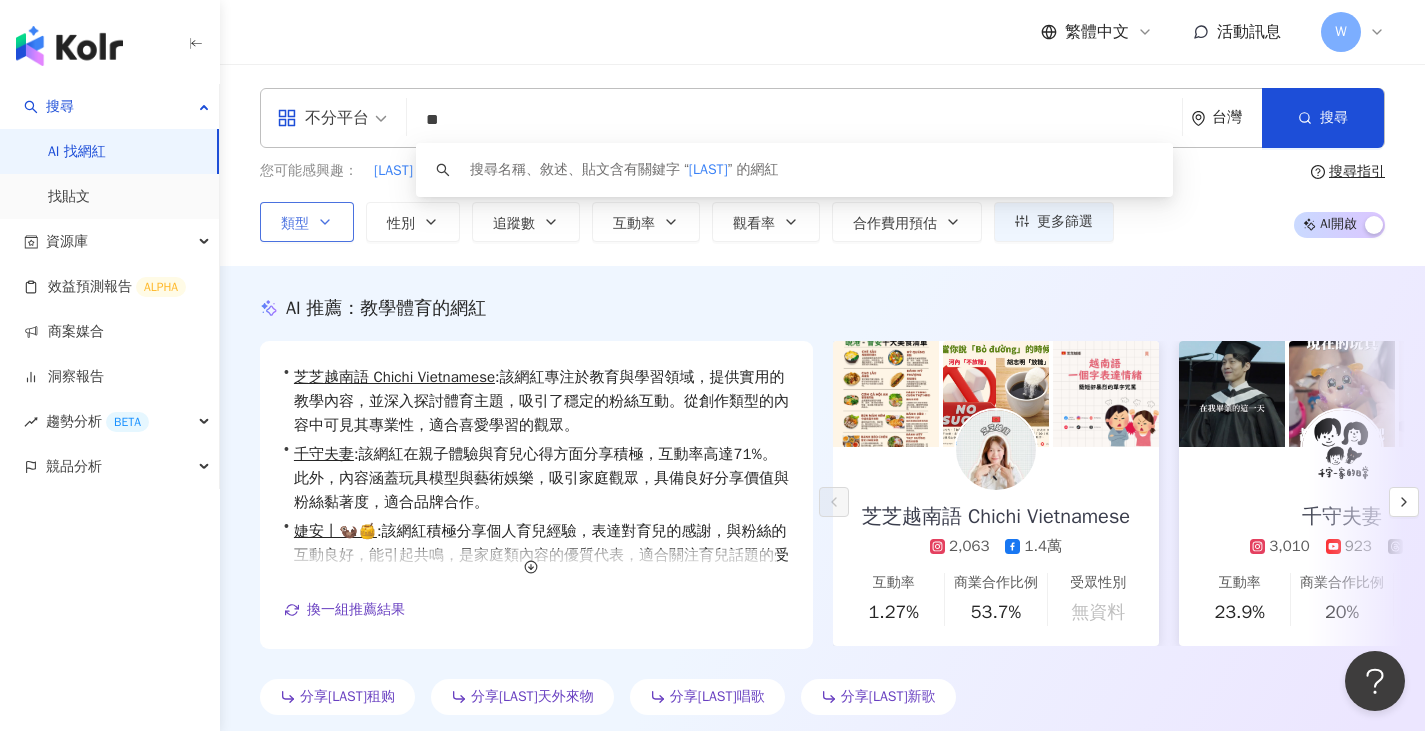 type on "*" 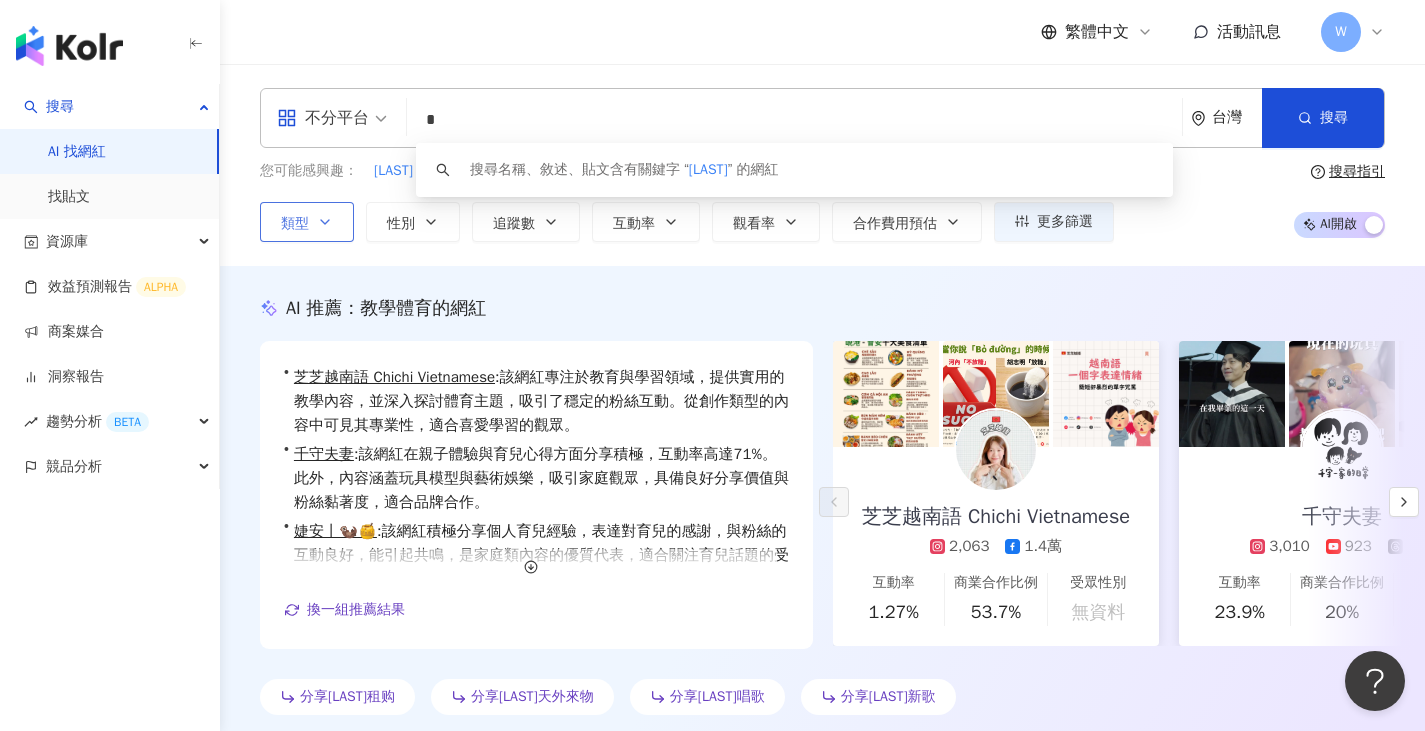 type 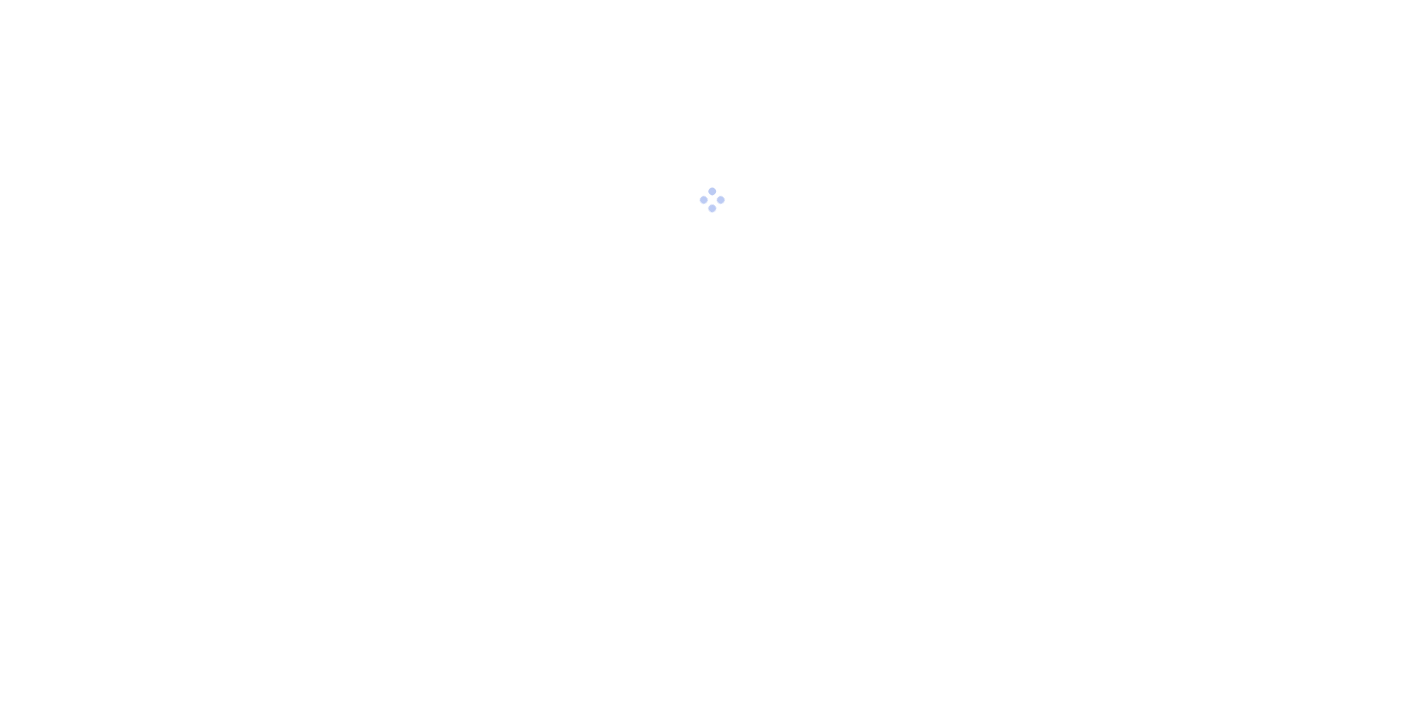 scroll, scrollTop: 0, scrollLeft: 0, axis: both 